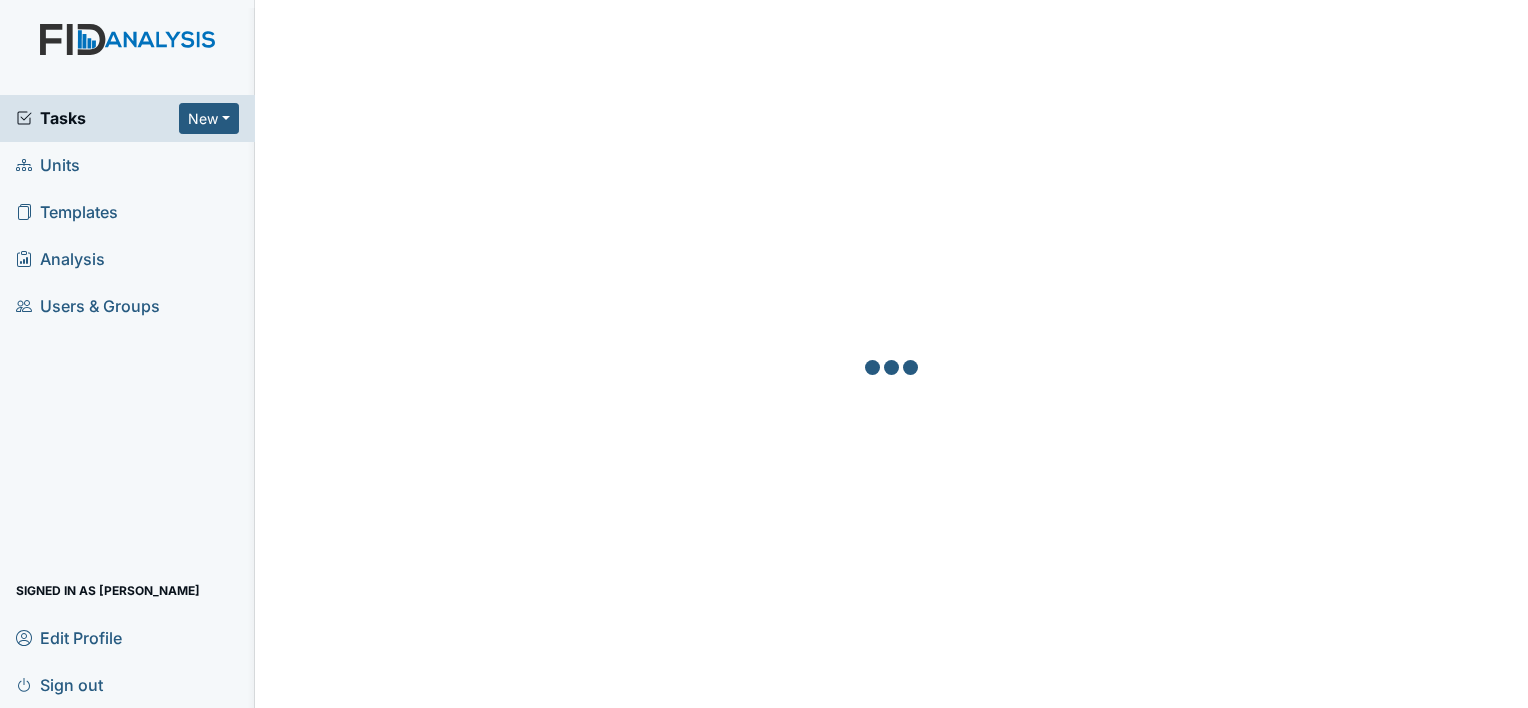 scroll, scrollTop: 0, scrollLeft: 0, axis: both 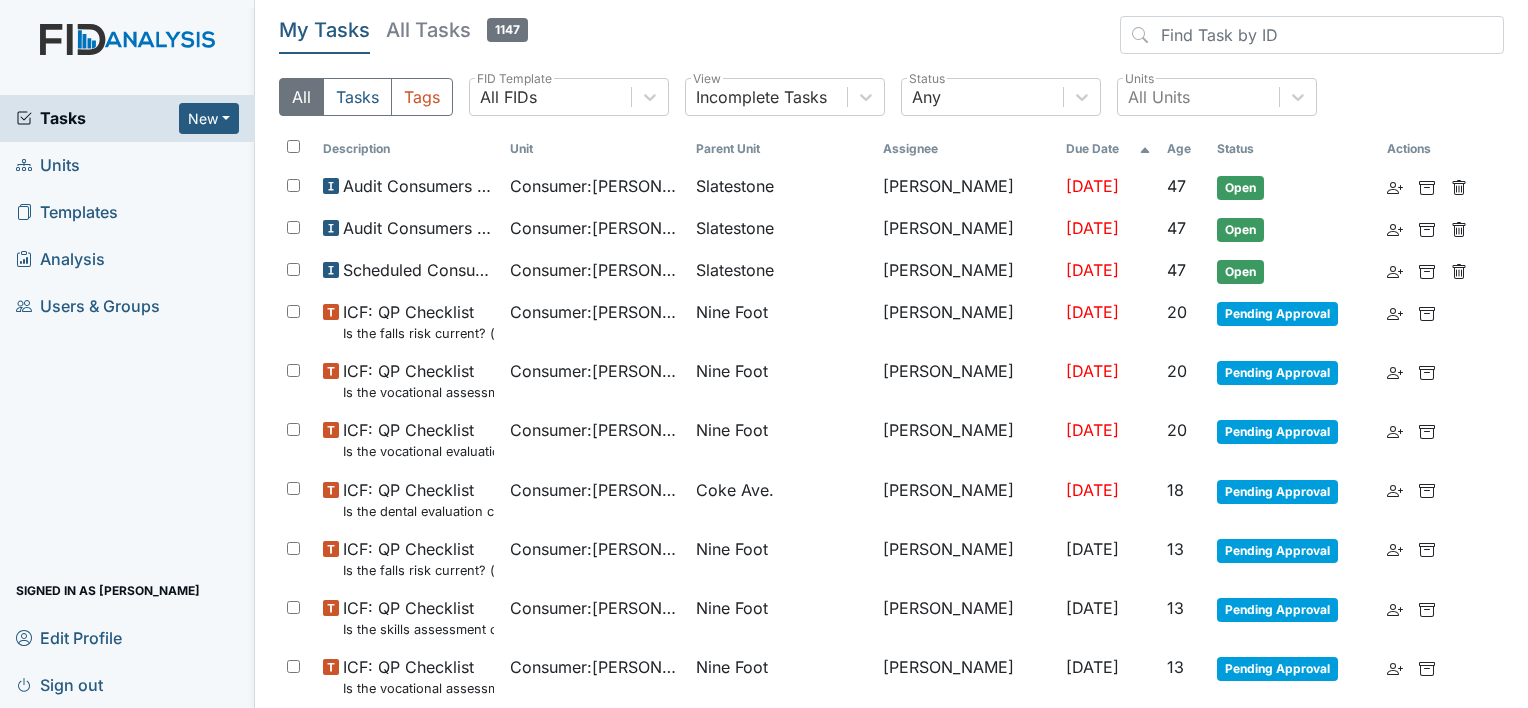 click on "Units" at bounding box center [127, 165] 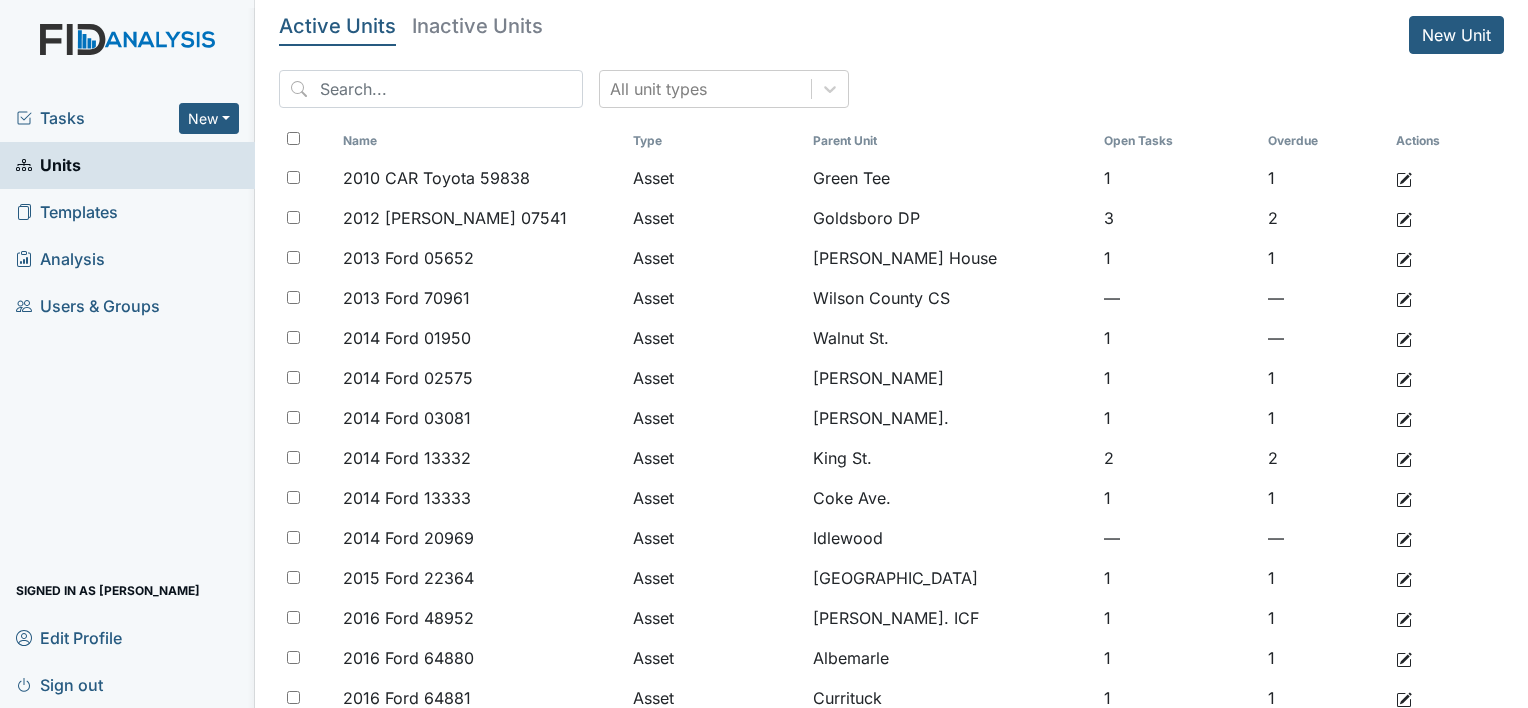 scroll, scrollTop: 0, scrollLeft: 0, axis: both 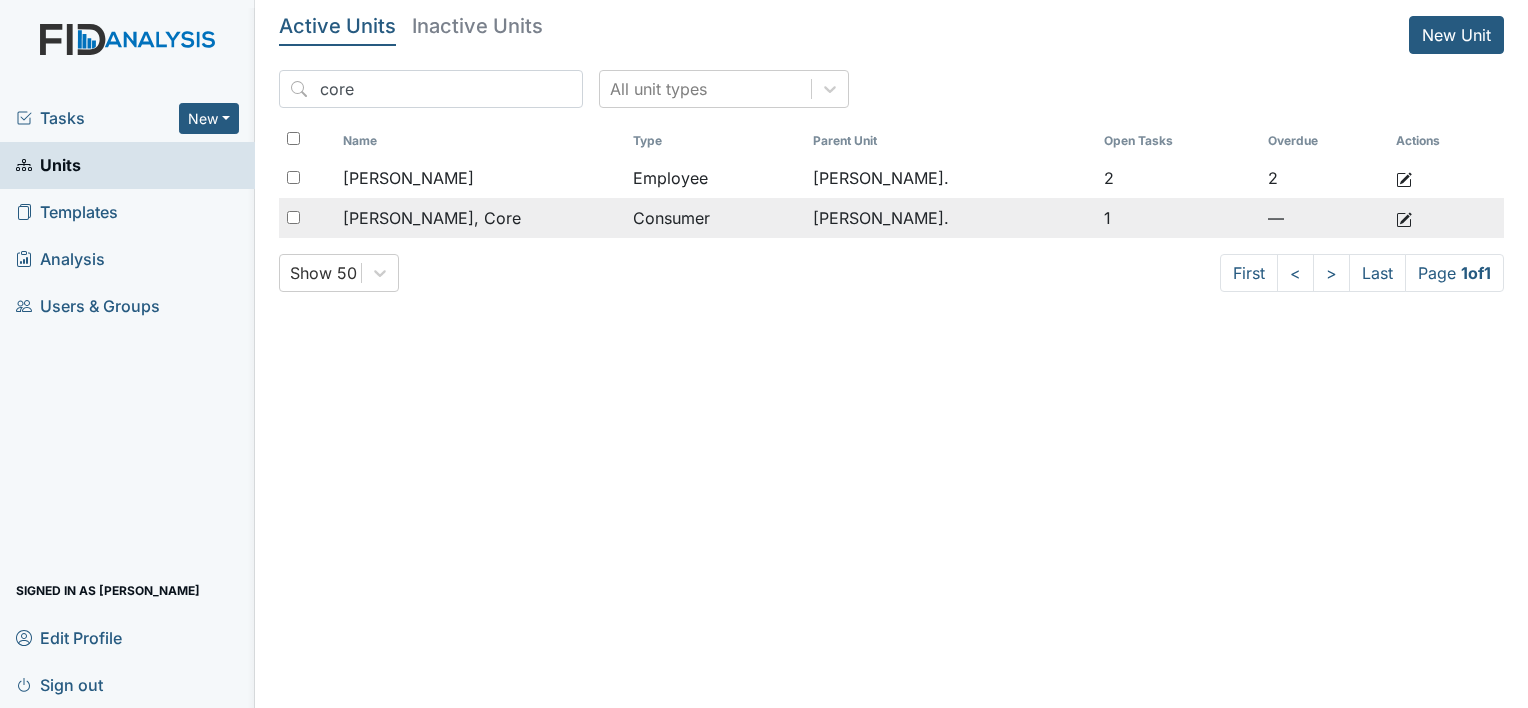 type on "core" 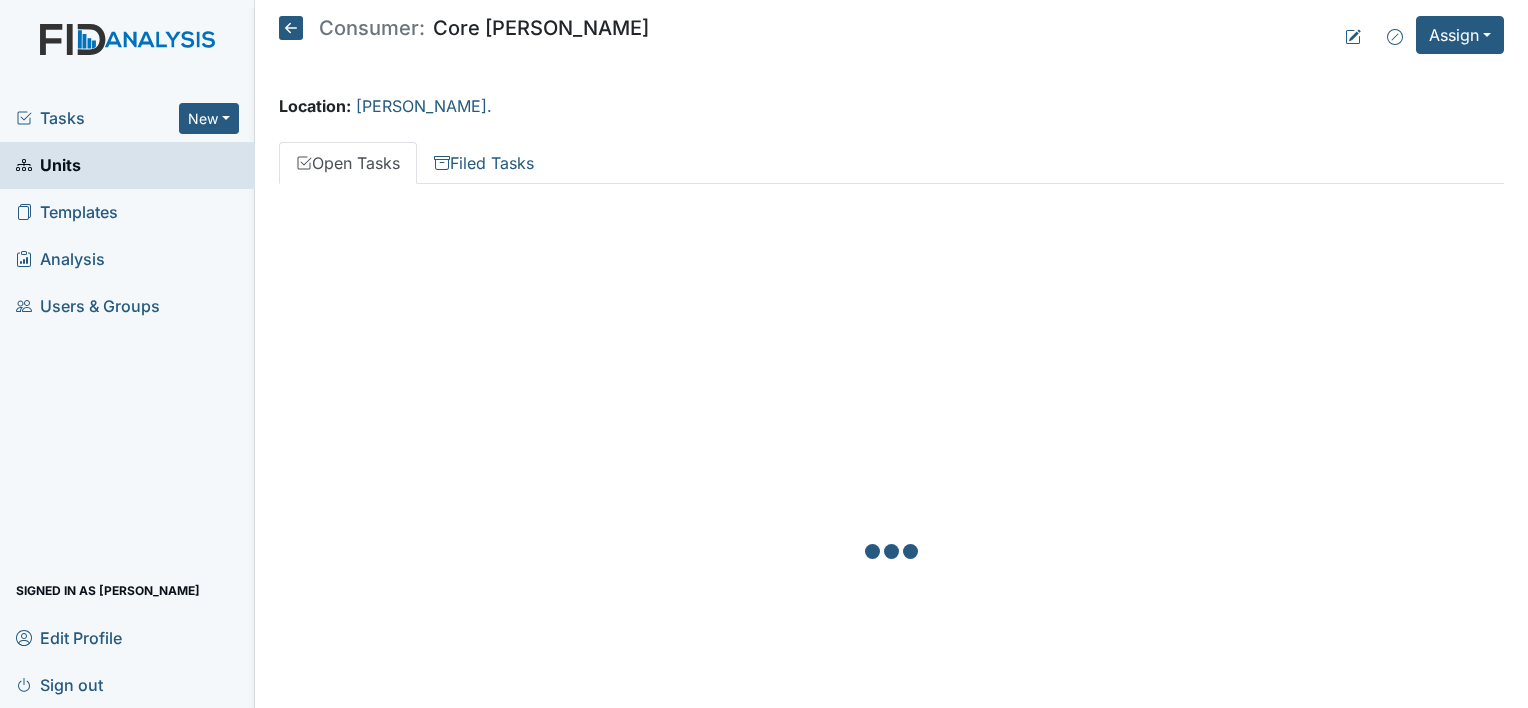 scroll, scrollTop: 0, scrollLeft: 0, axis: both 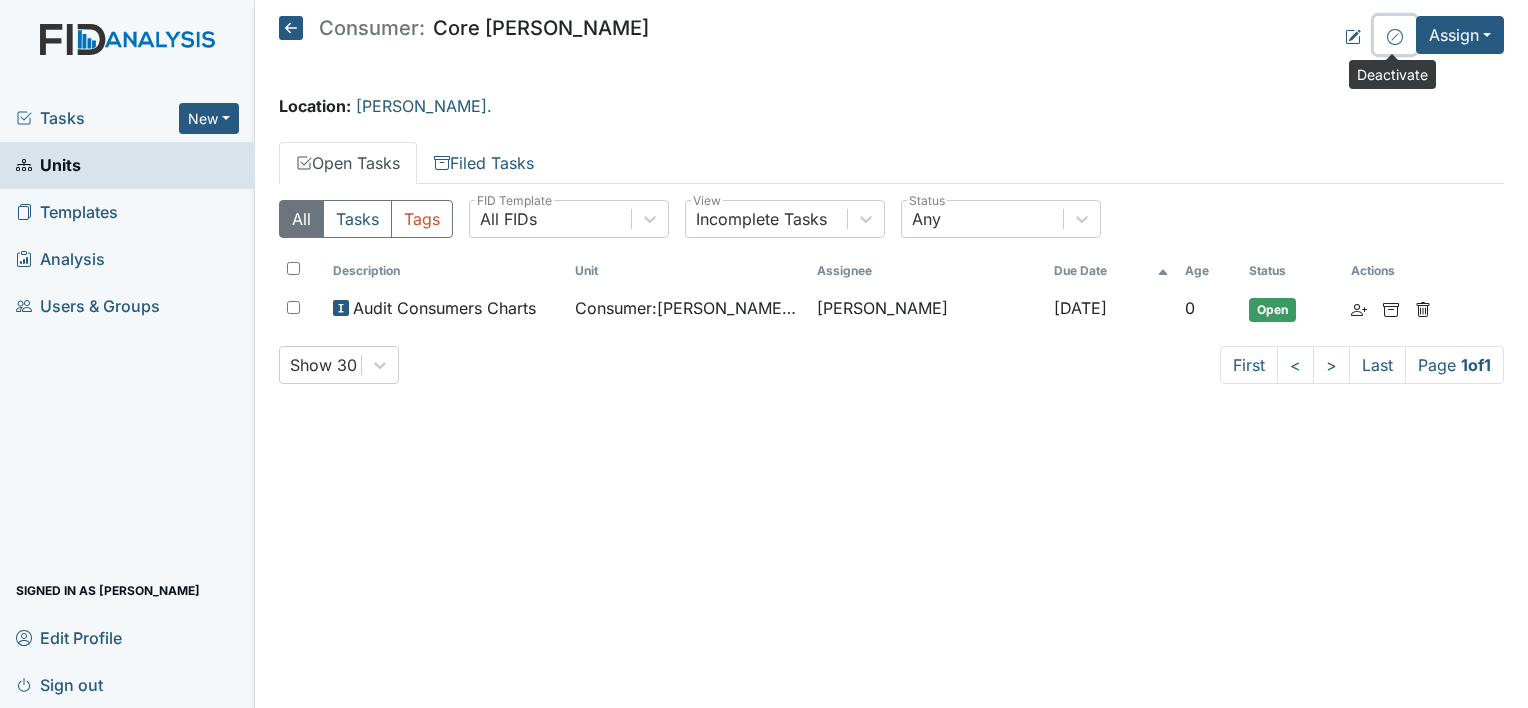 click 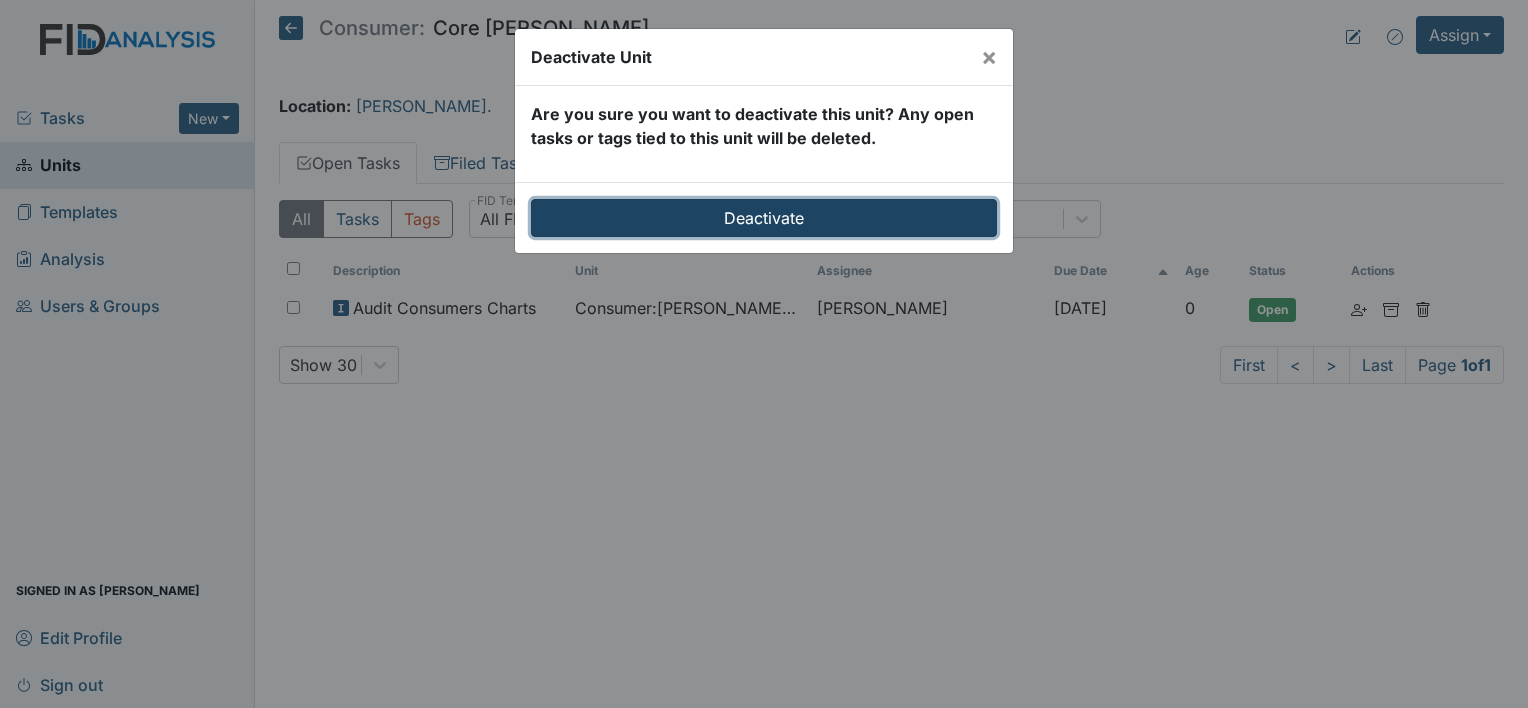 click on "Deactivate" at bounding box center [764, 218] 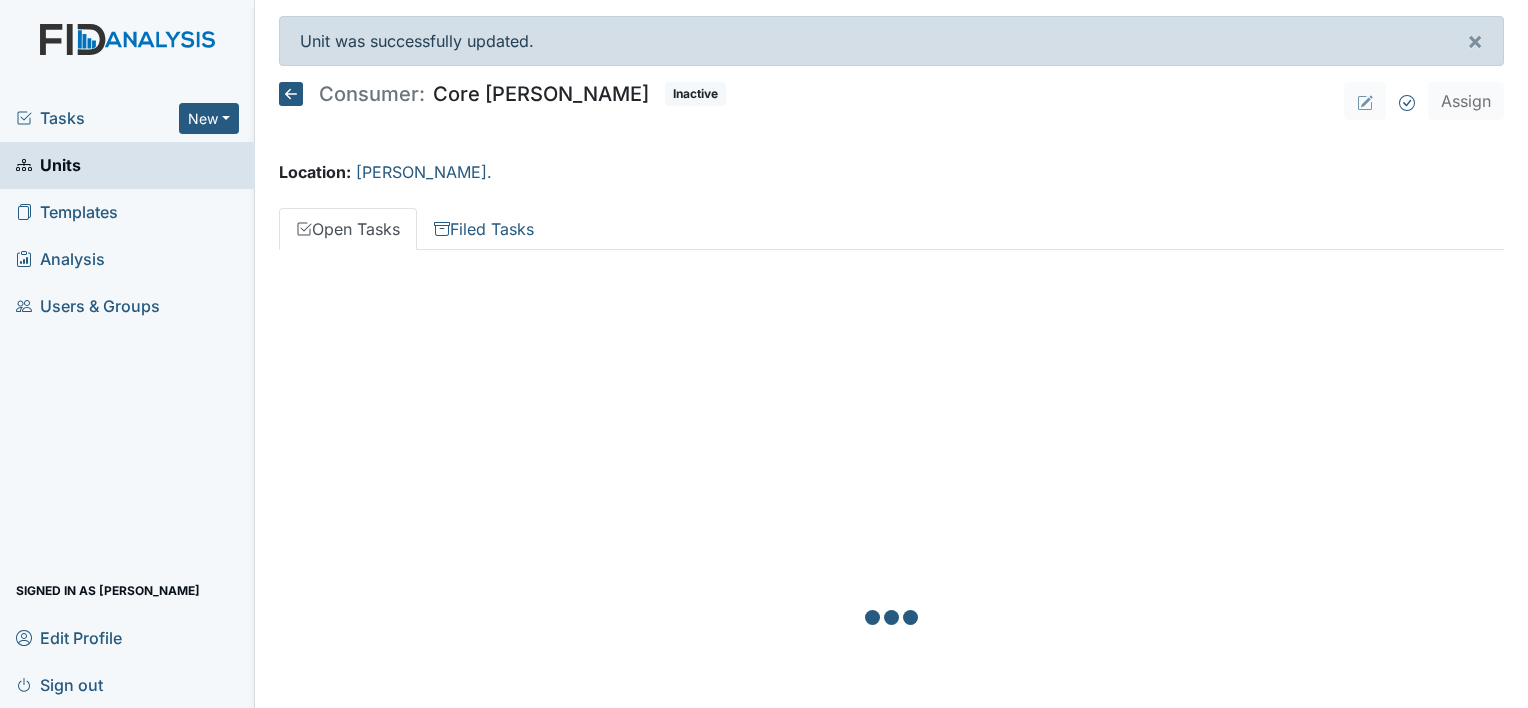 scroll, scrollTop: 0, scrollLeft: 0, axis: both 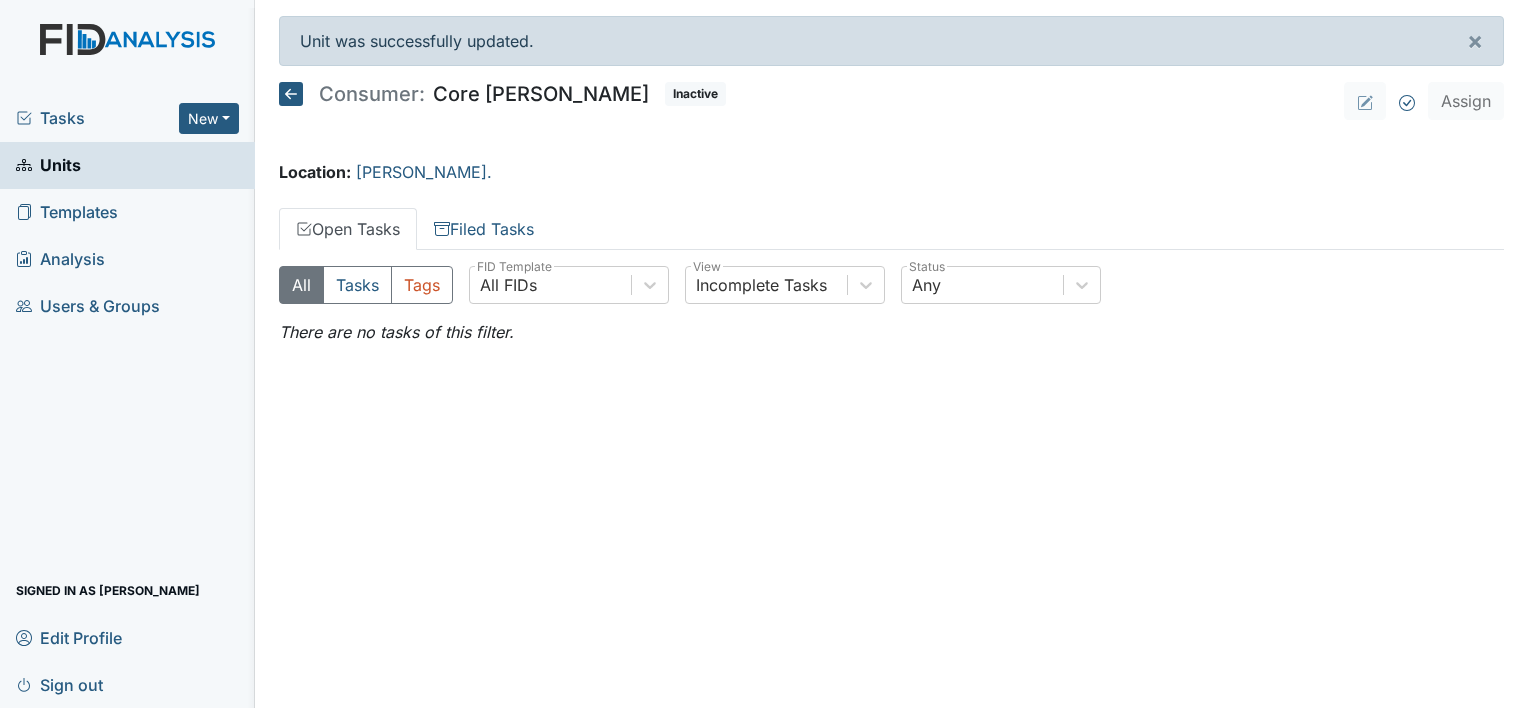 click 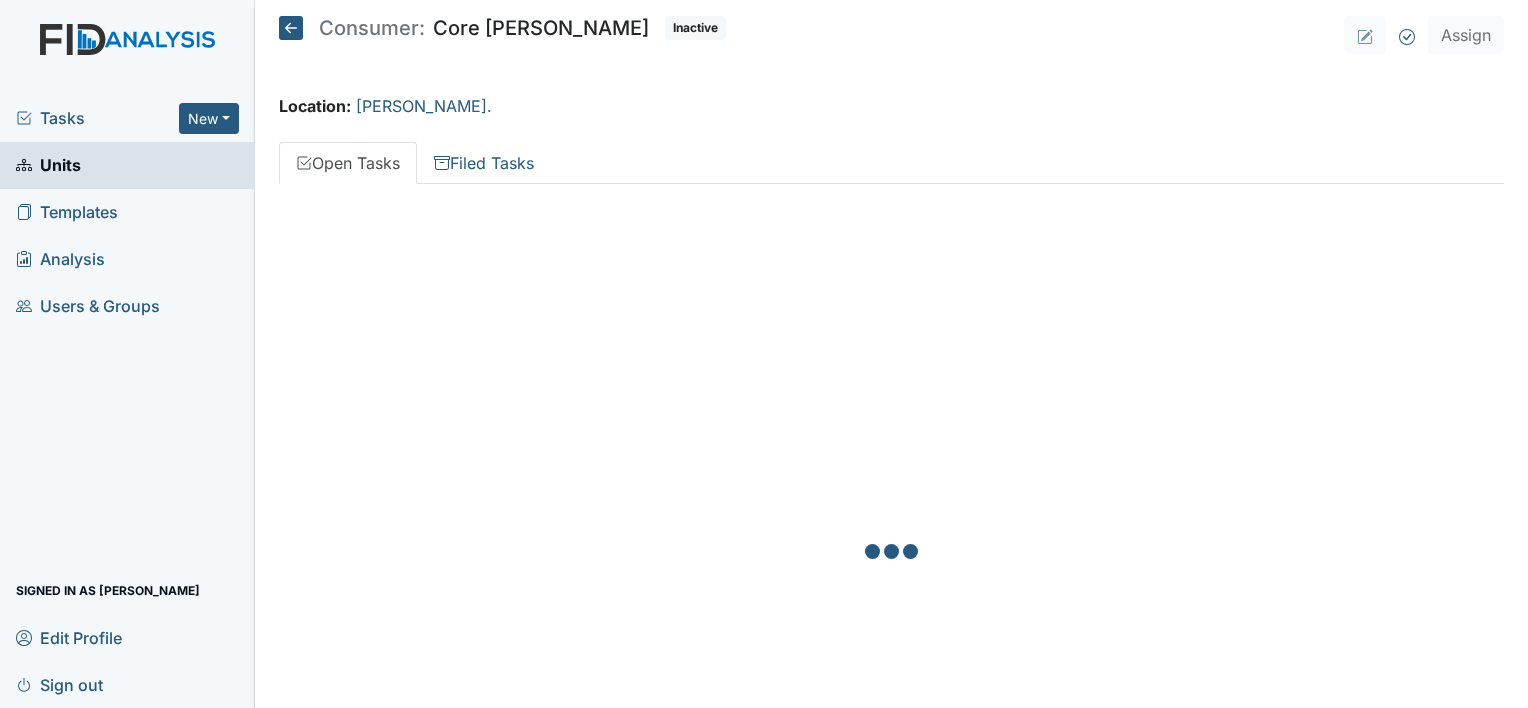 scroll, scrollTop: 0, scrollLeft: 0, axis: both 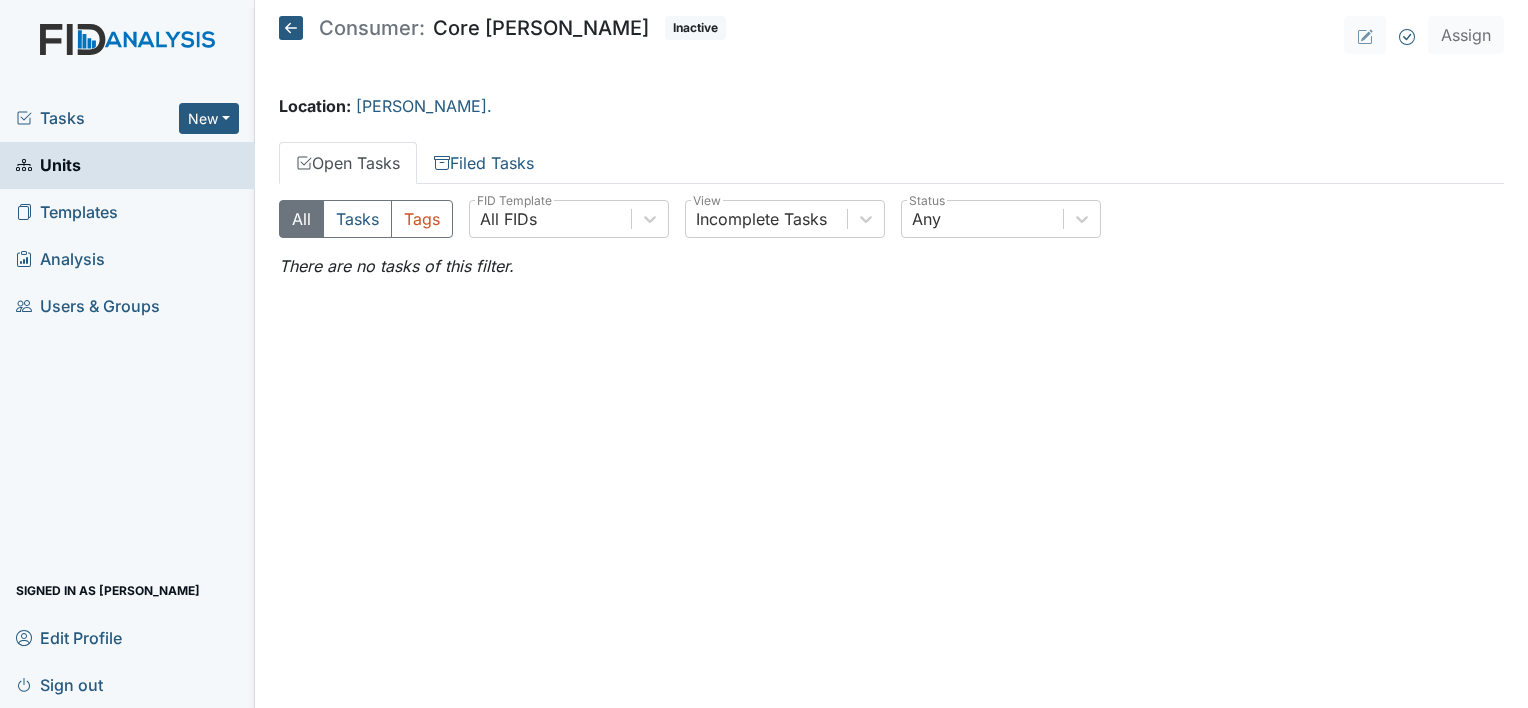 click 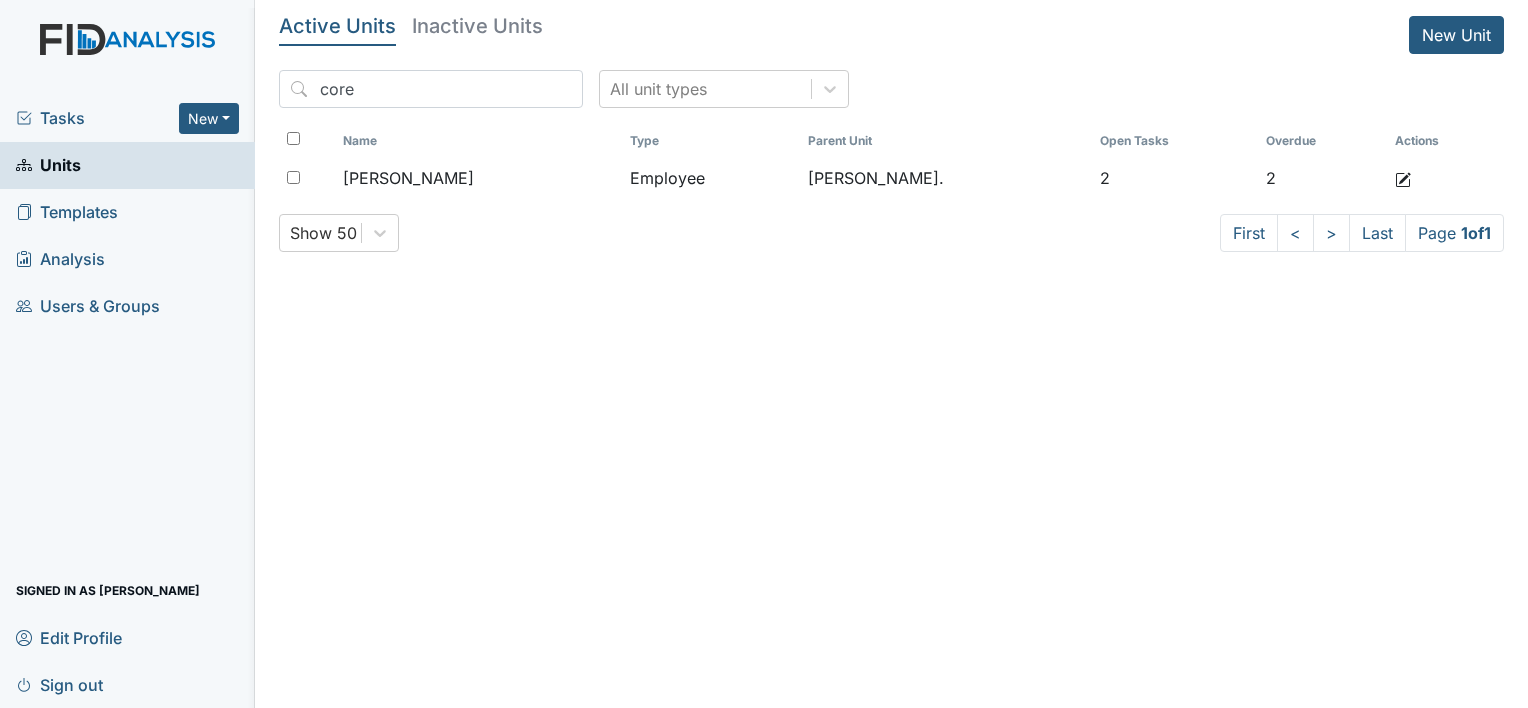 scroll, scrollTop: 0, scrollLeft: 0, axis: both 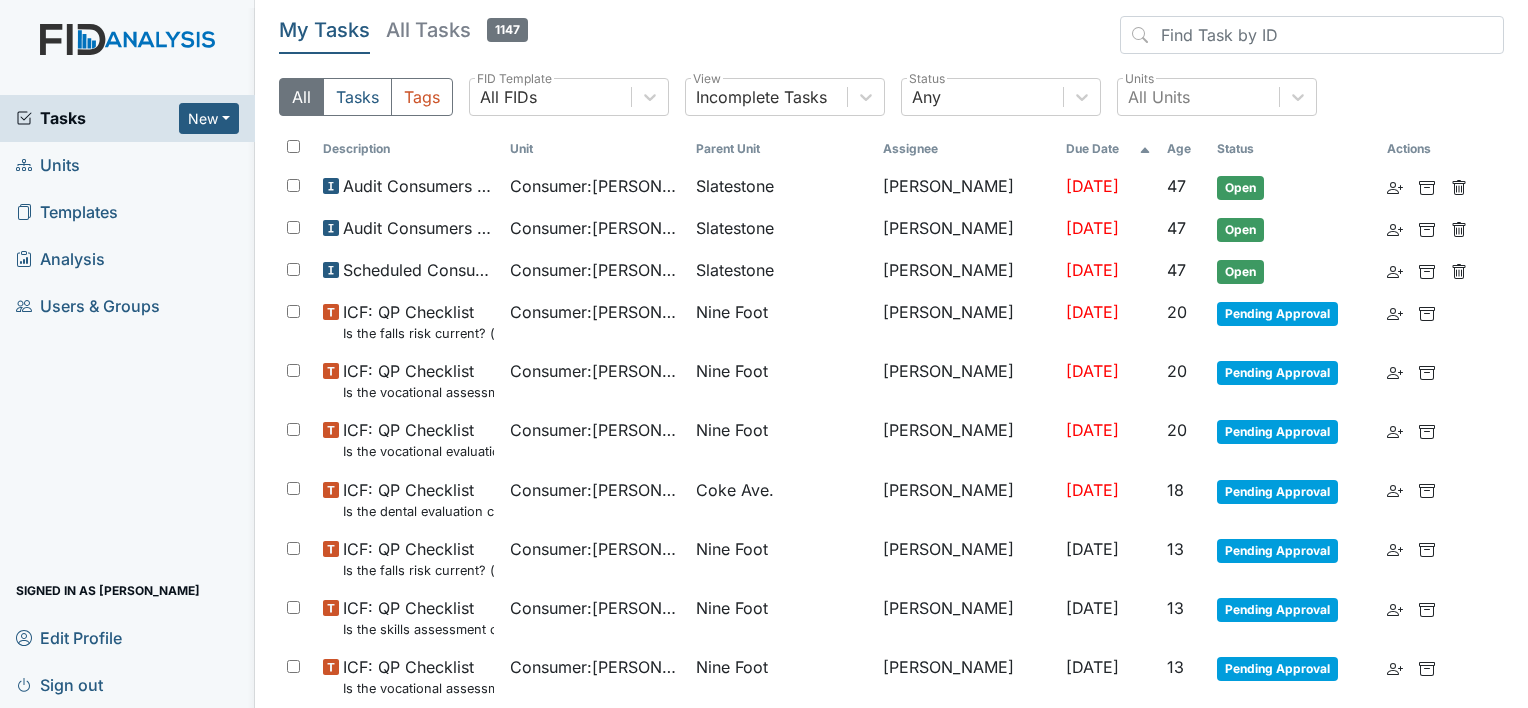 click on "Units" at bounding box center (127, 165) 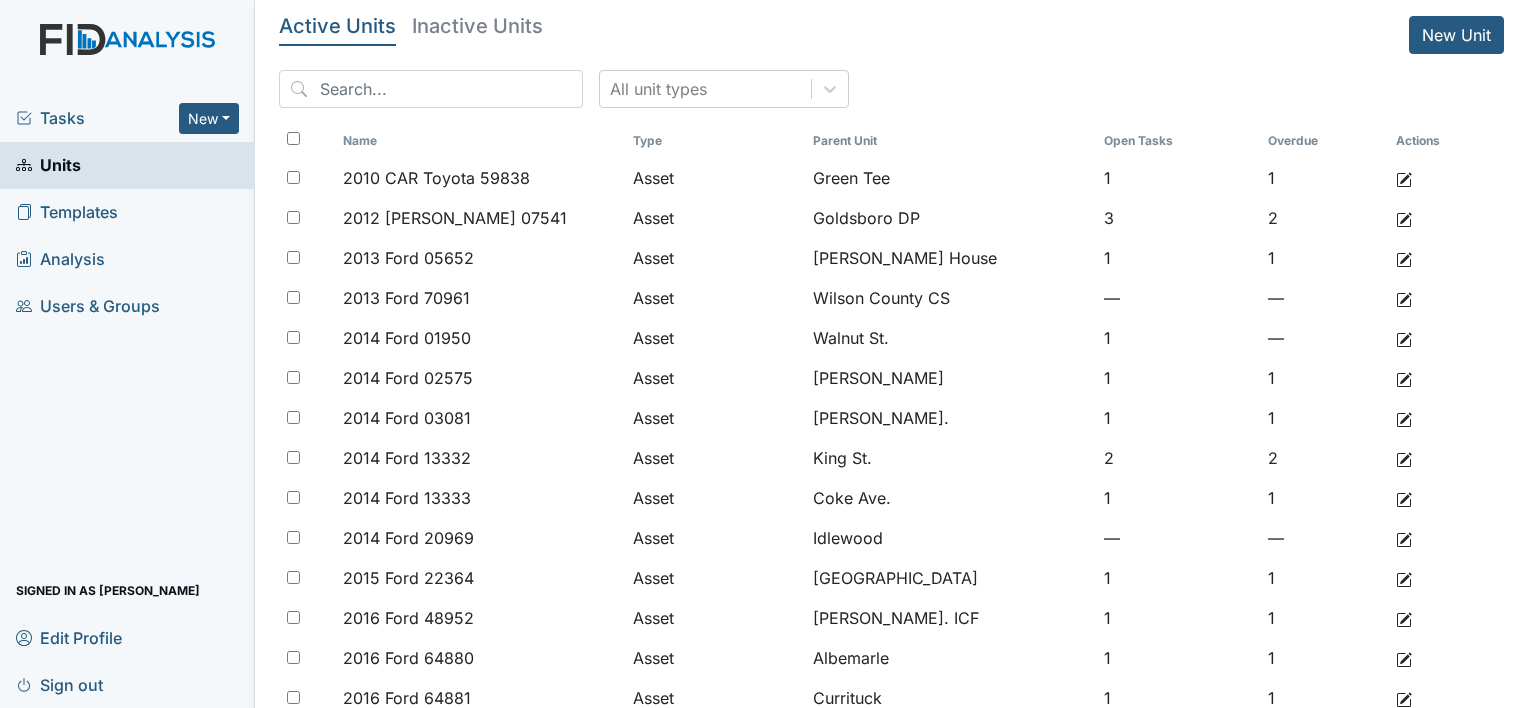 scroll, scrollTop: 0, scrollLeft: 0, axis: both 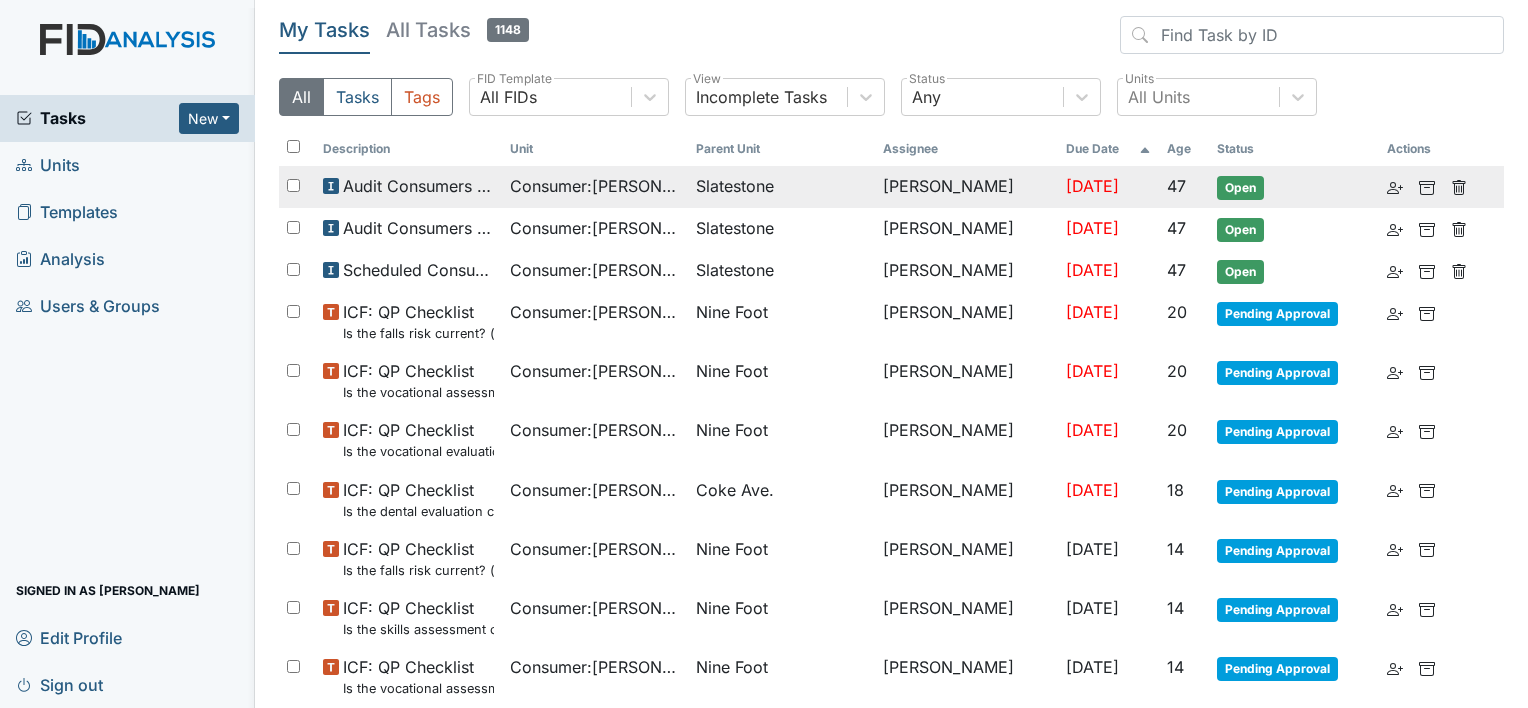 click on "Consumer :  Presson, Deon" at bounding box center (595, 186) 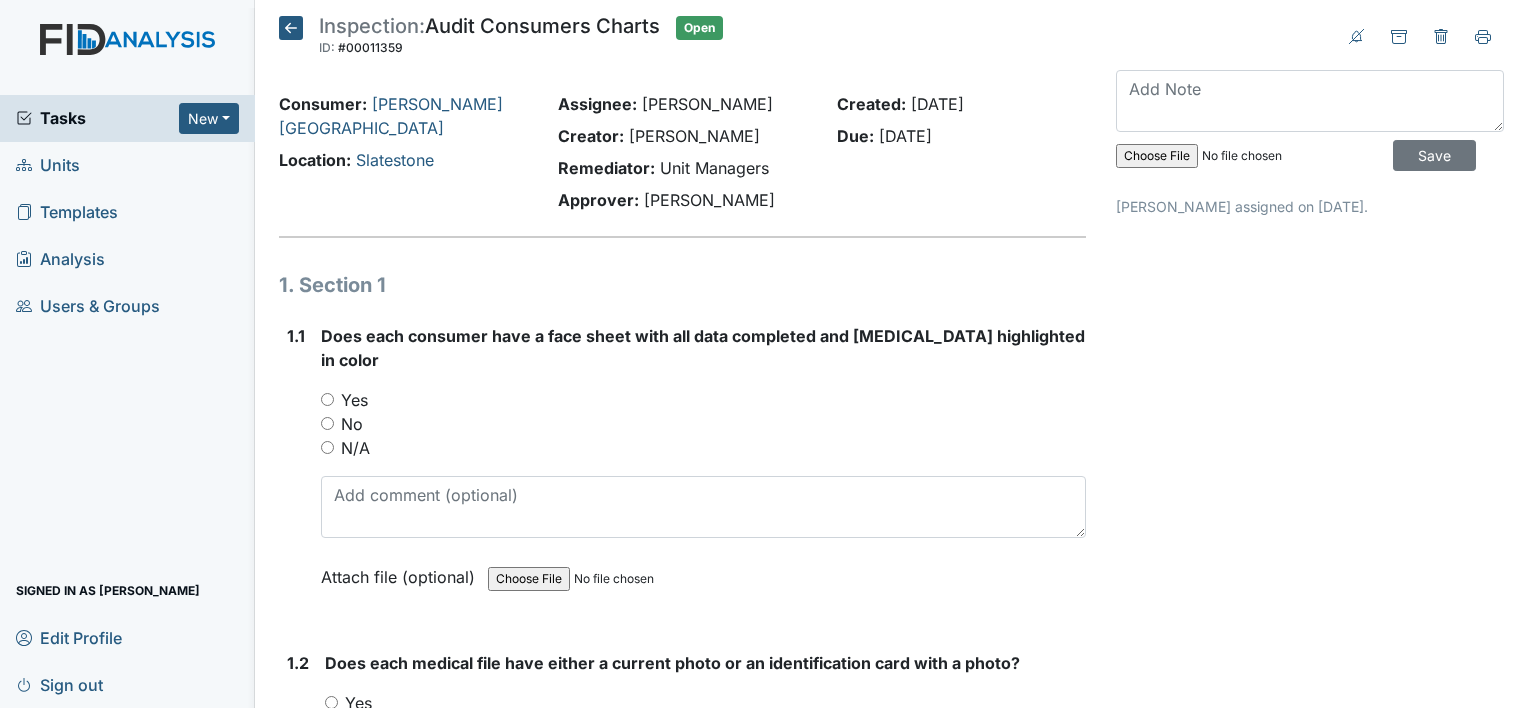 scroll, scrollTop: 0, scrollLeft: 0, axis: both 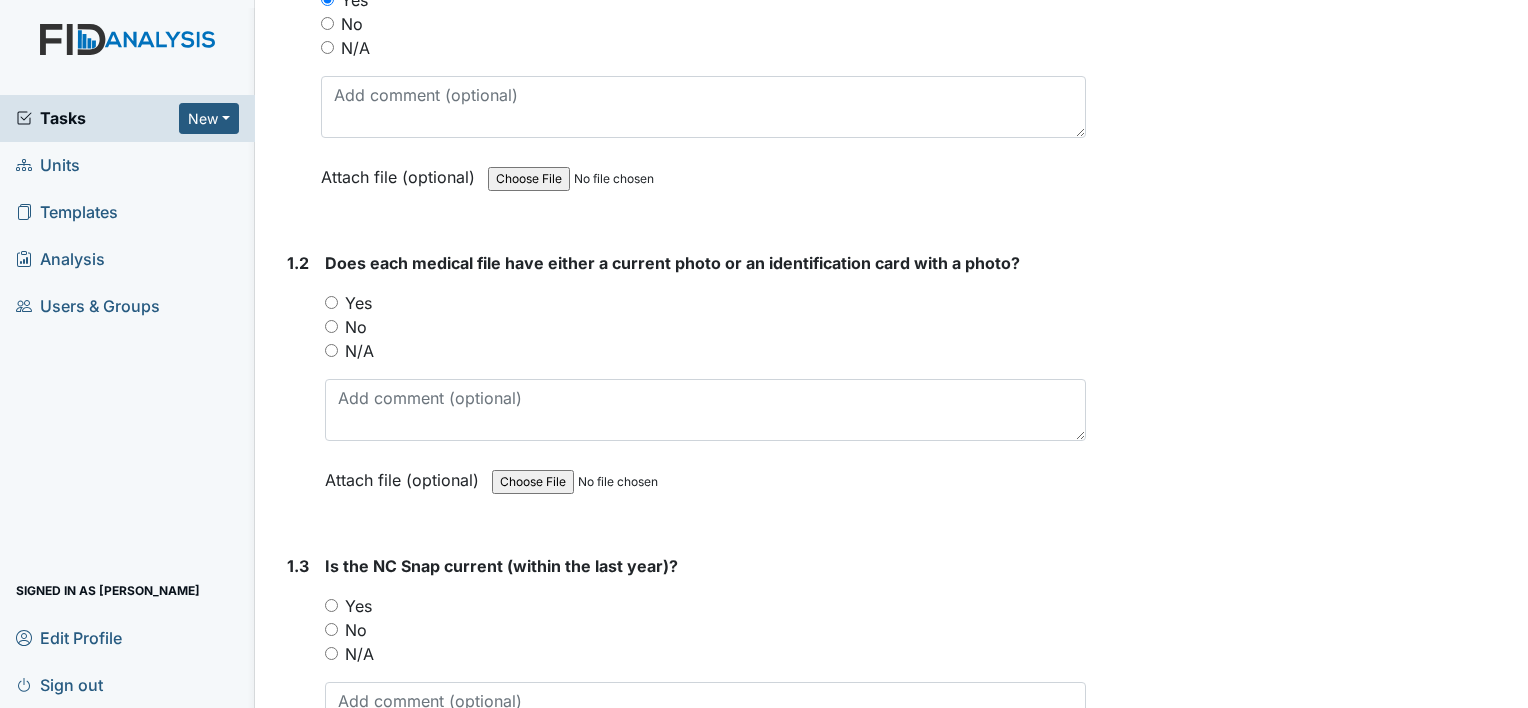 click on "Yes" at bounding box center [331, 302] 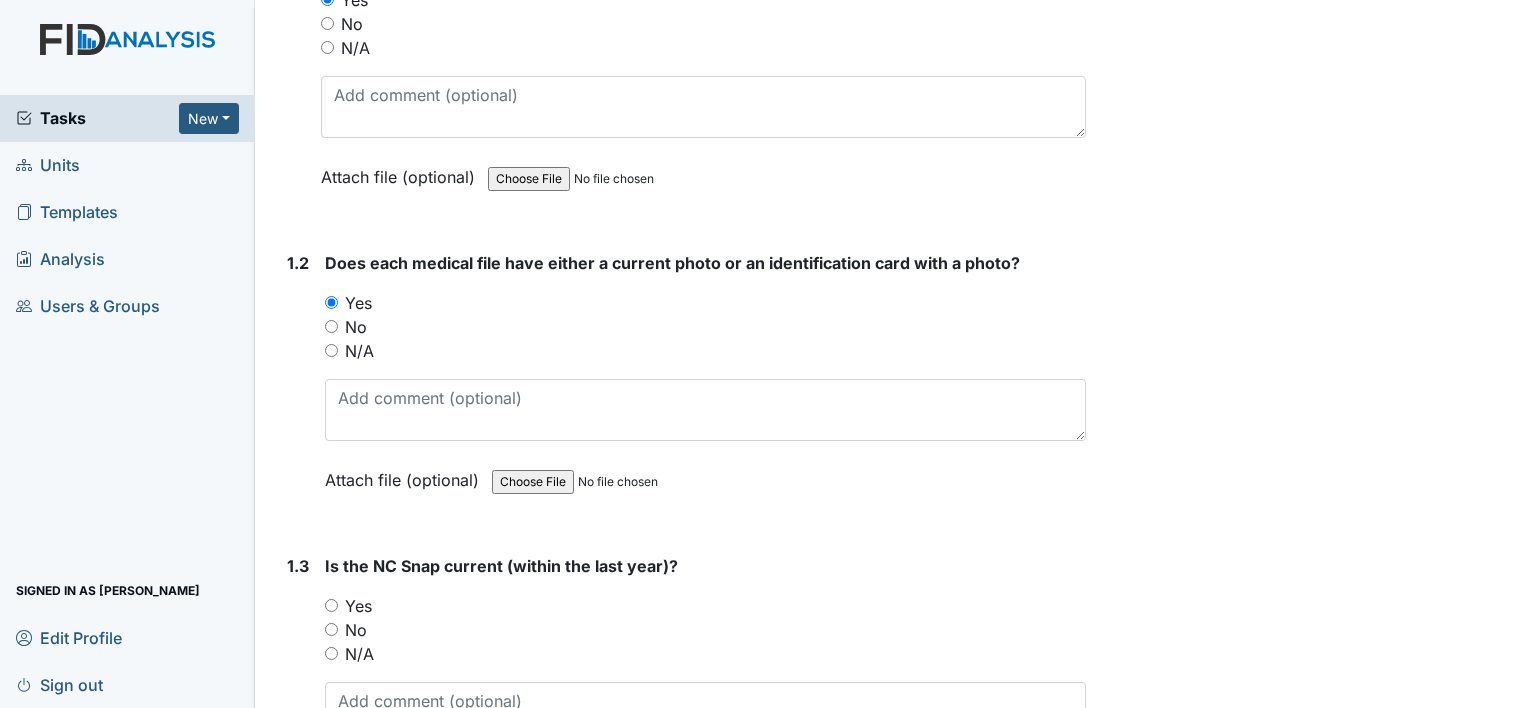 click on "No" at bounding box center [331, 629] 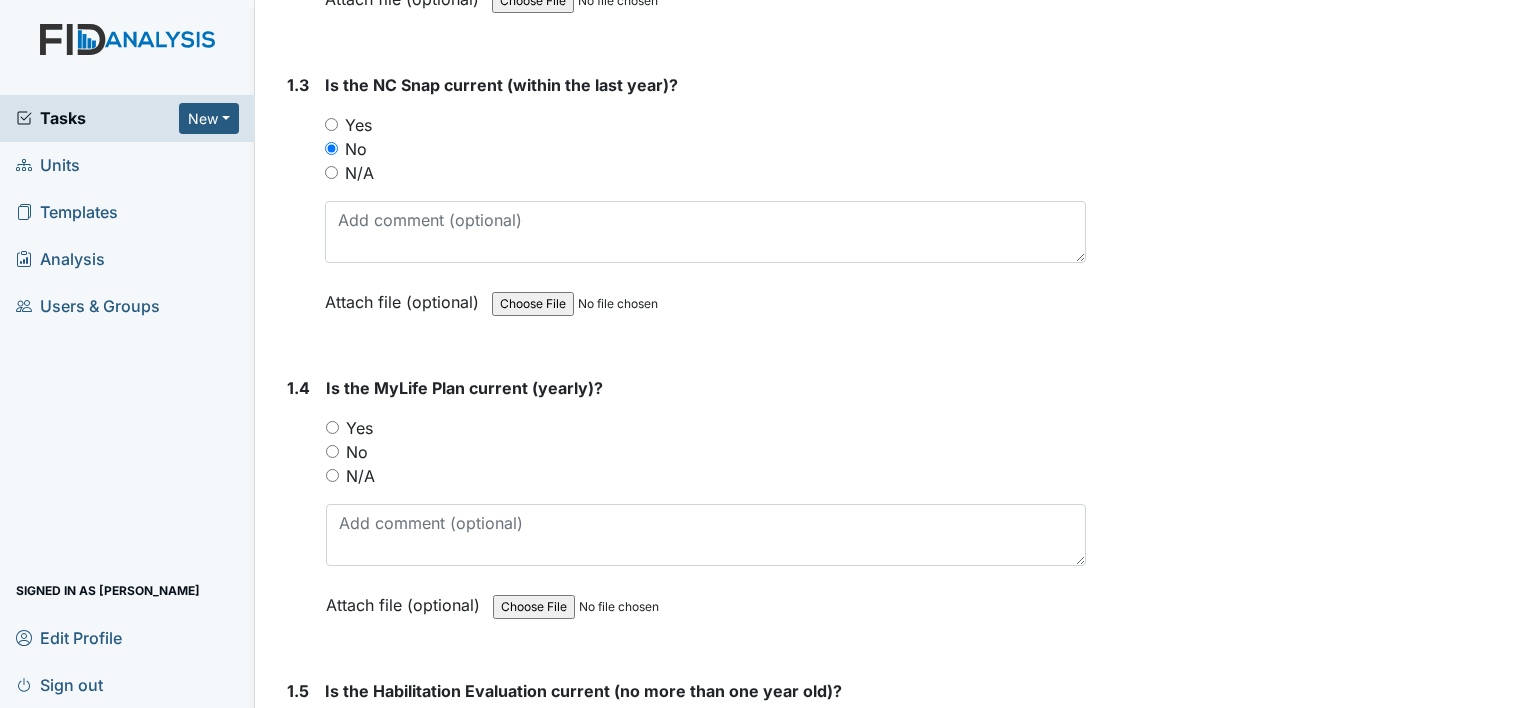 scroll, scrollTop: 900, scrollLeft: 0, axis: vertical 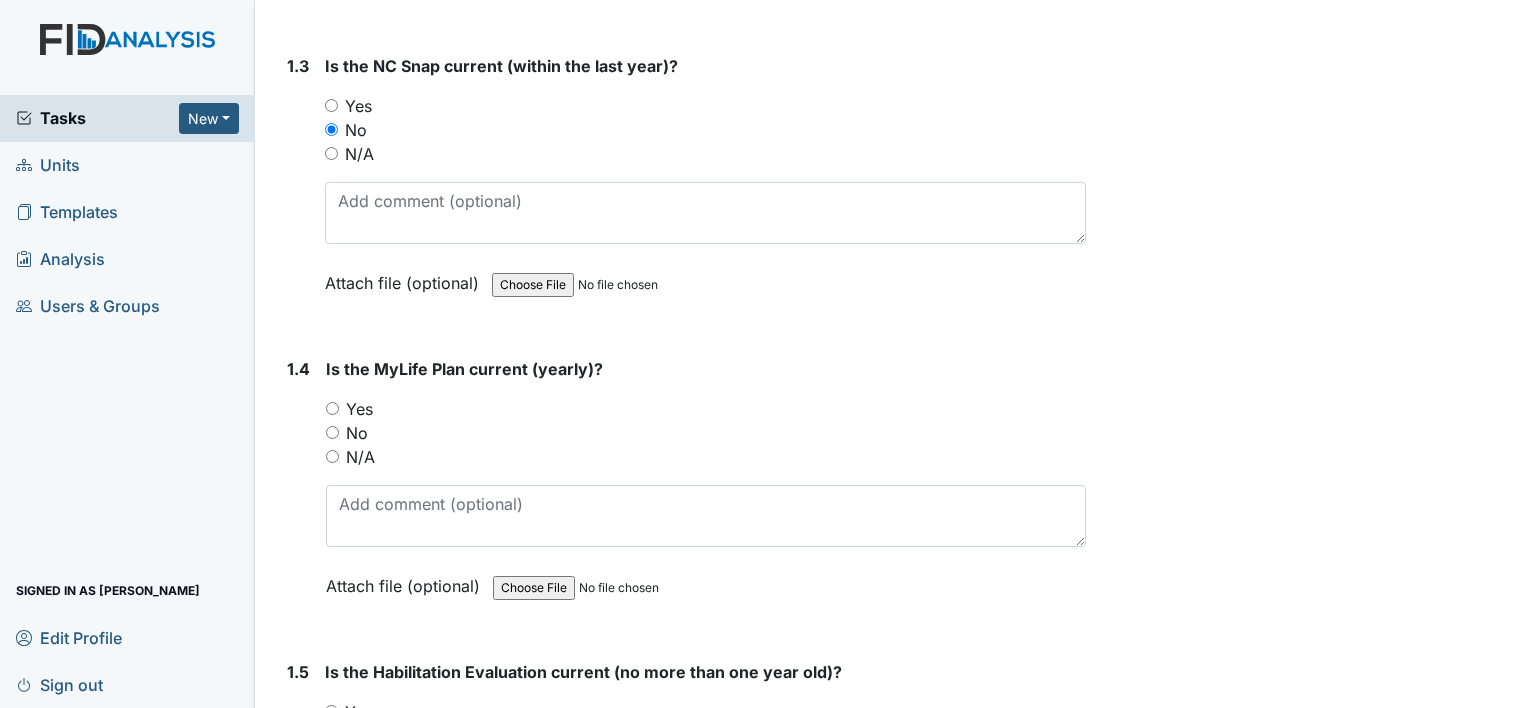 click on "Yes" at bounding box center (332, 408) 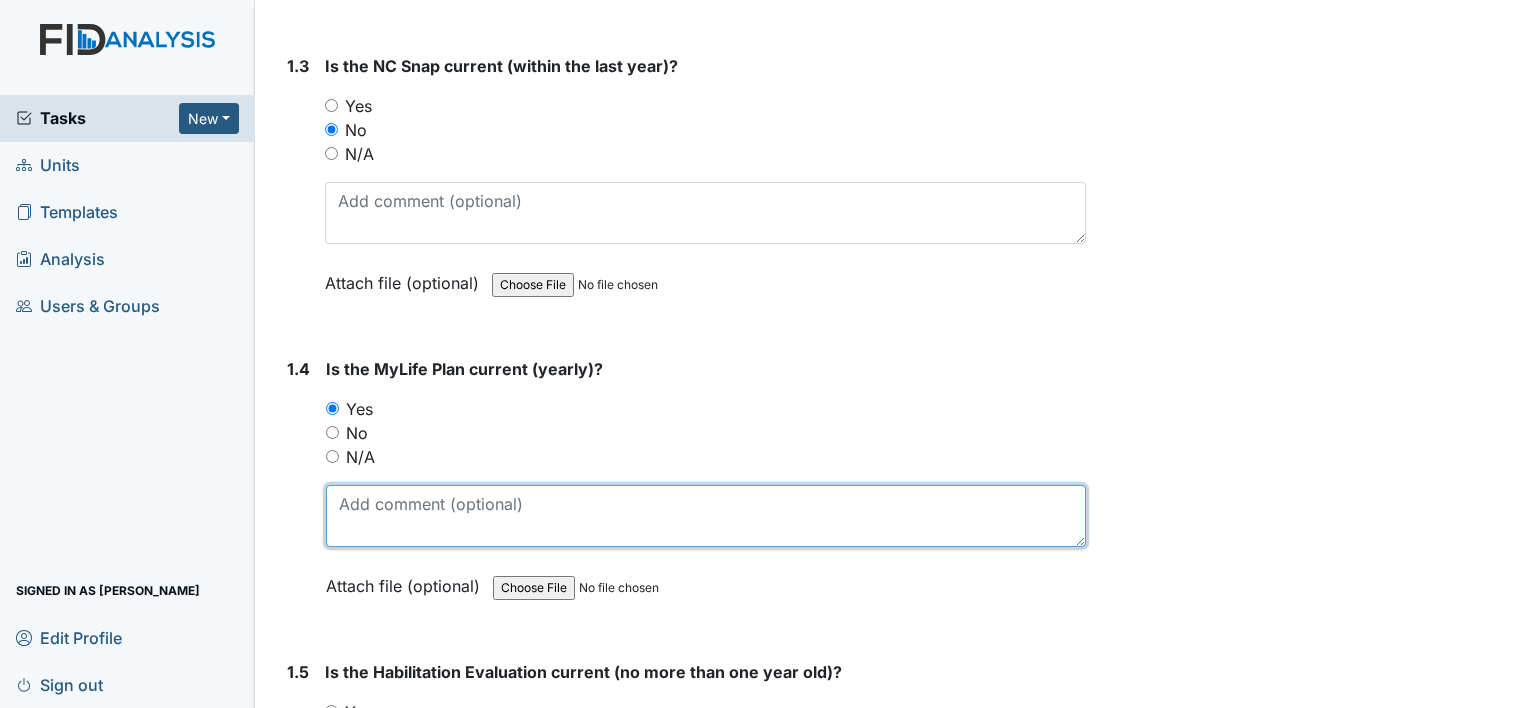 click at bounding box center [706, 516] 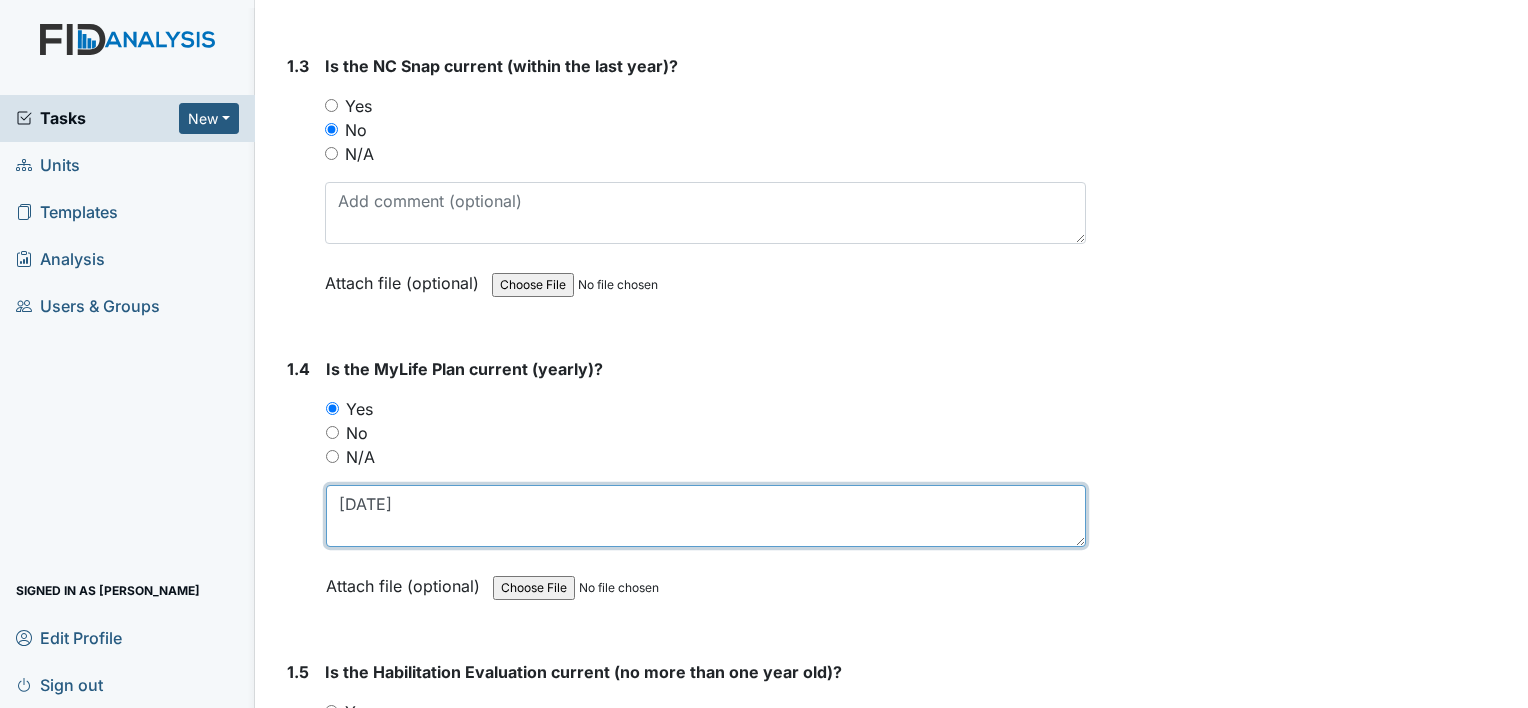 type on "[DATE]" 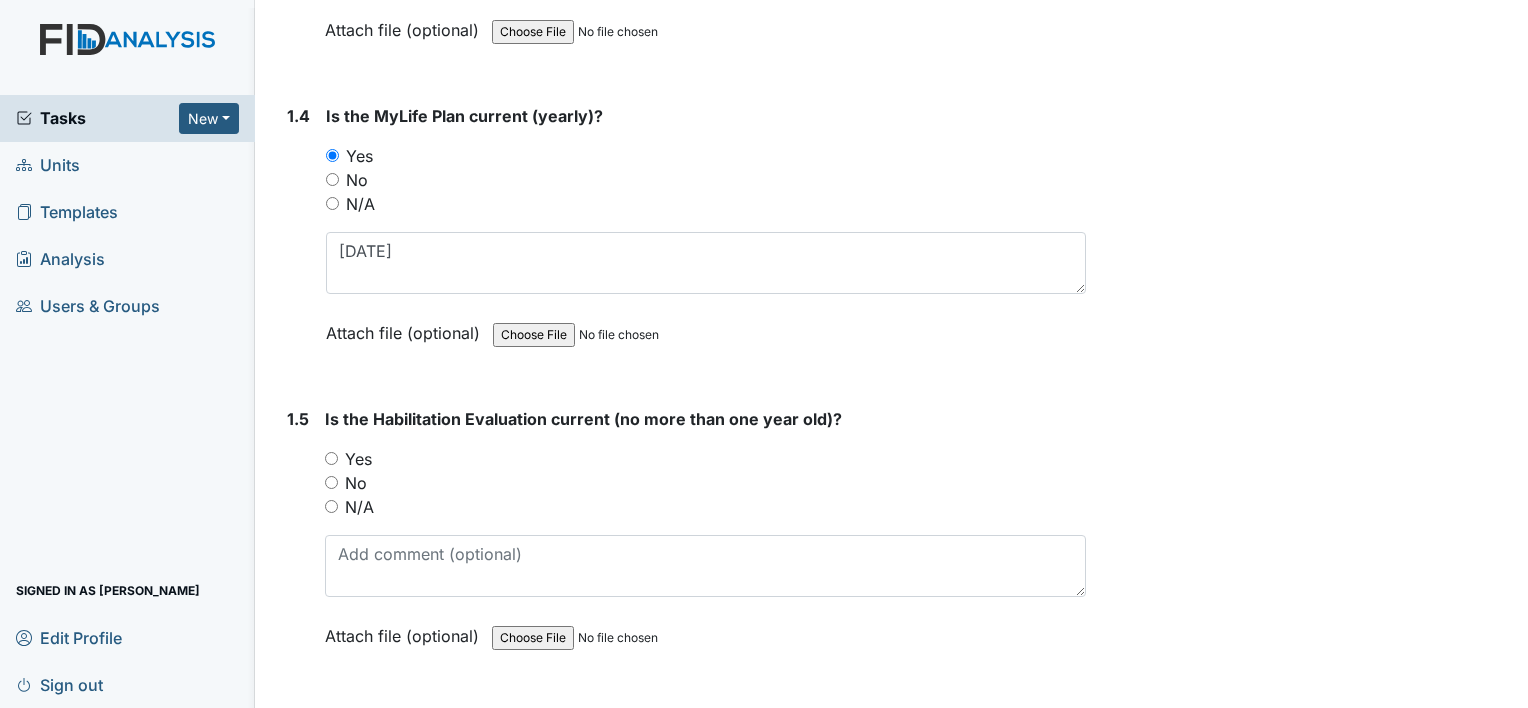 scroll, scrollTop: 1200, scrollLeft: 0, axis: vertical 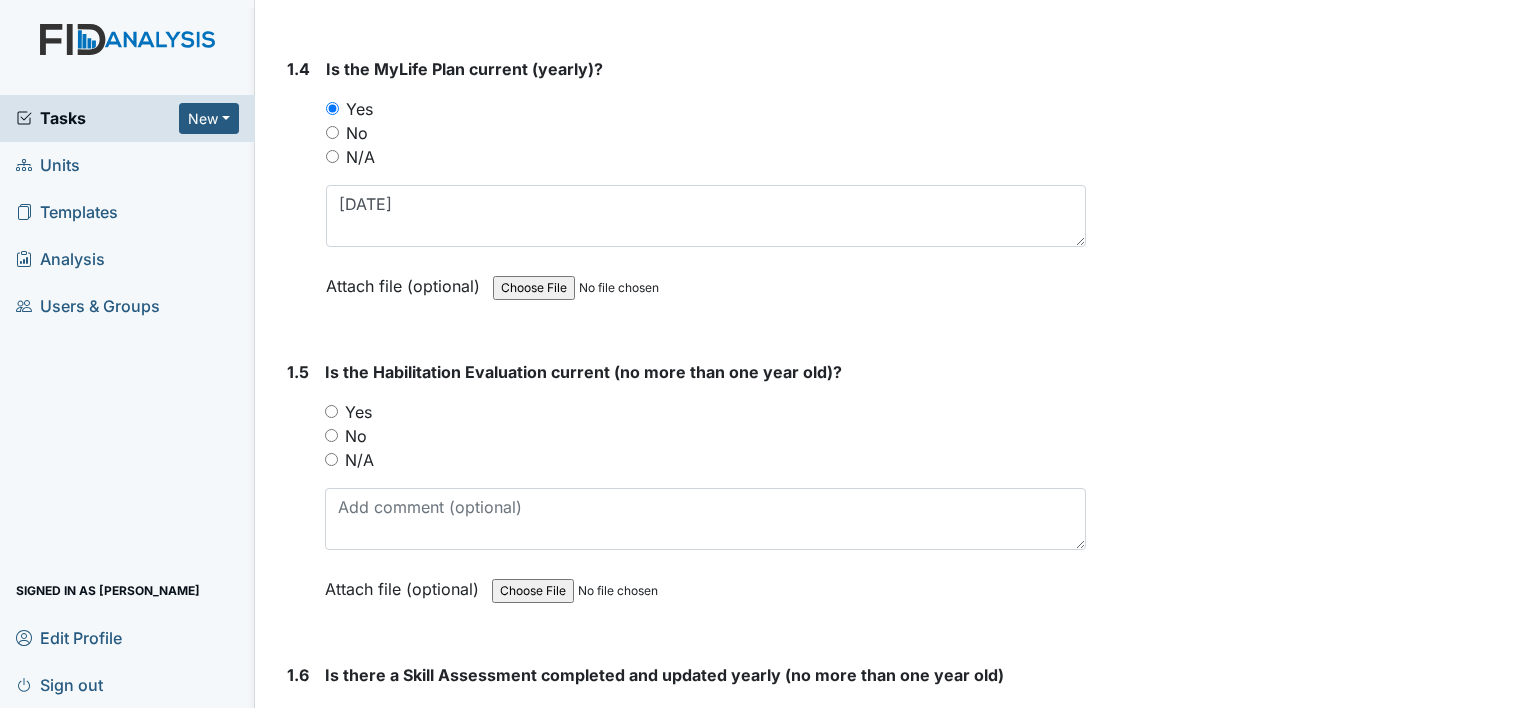 click on "Yes" at bounding box center [331, 411] 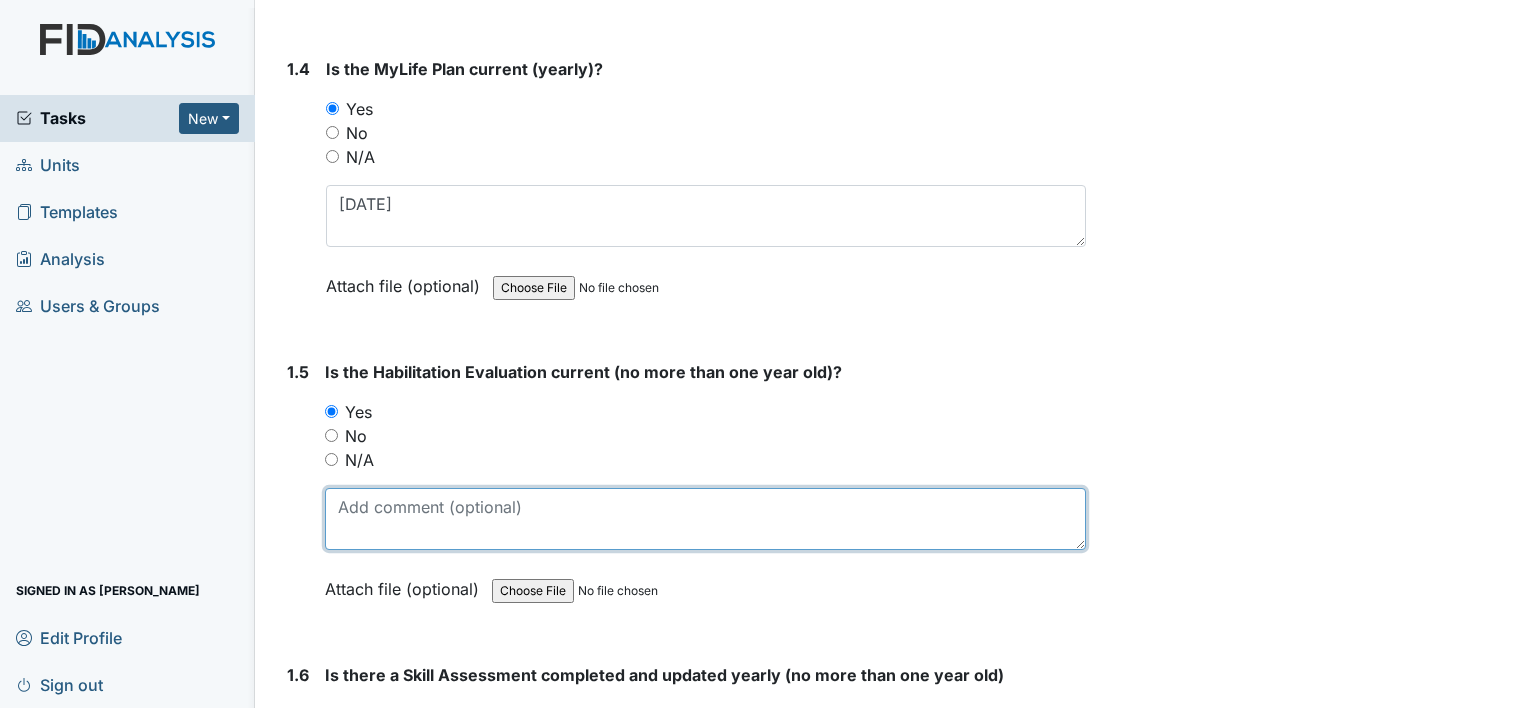 click at bounding box center [705, 519] 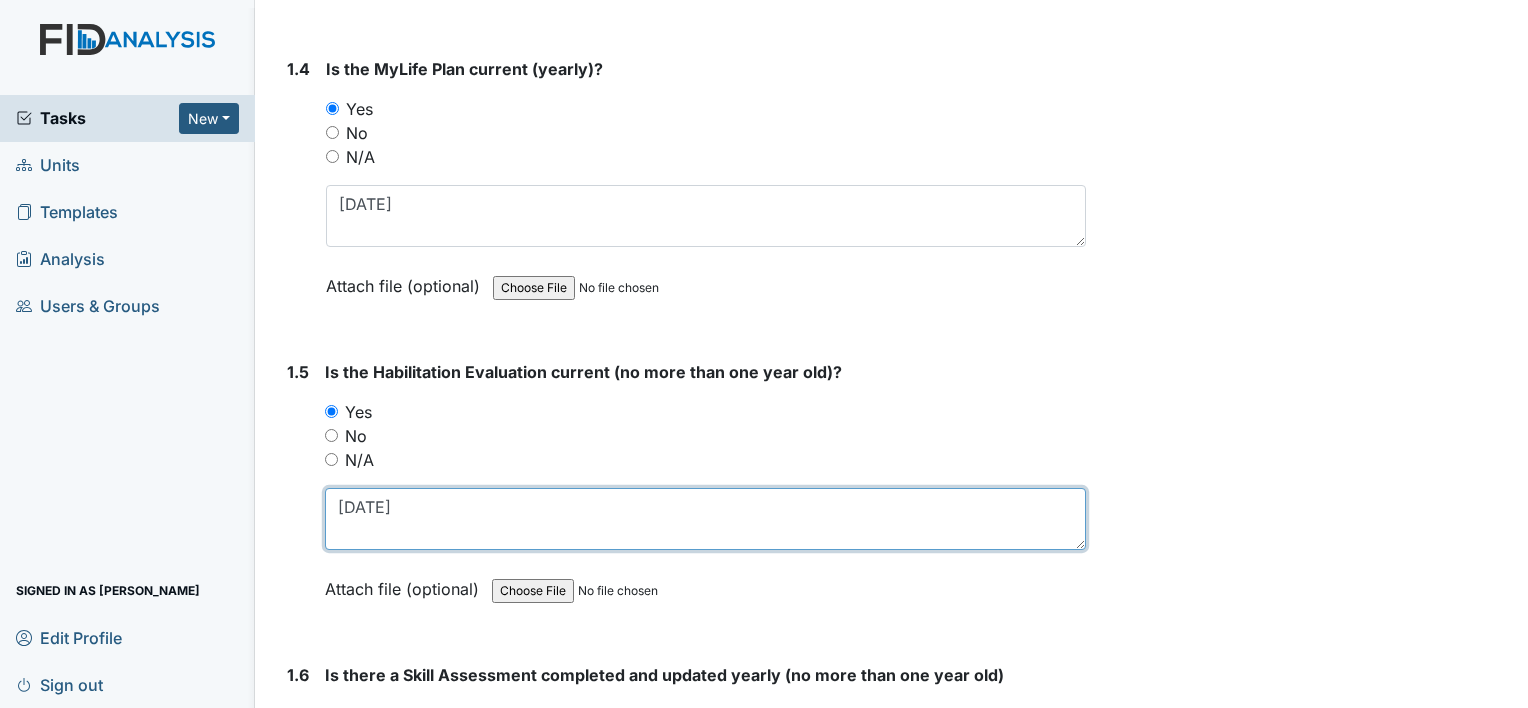 click on "08/17/24" at bounding box center [705, 519] 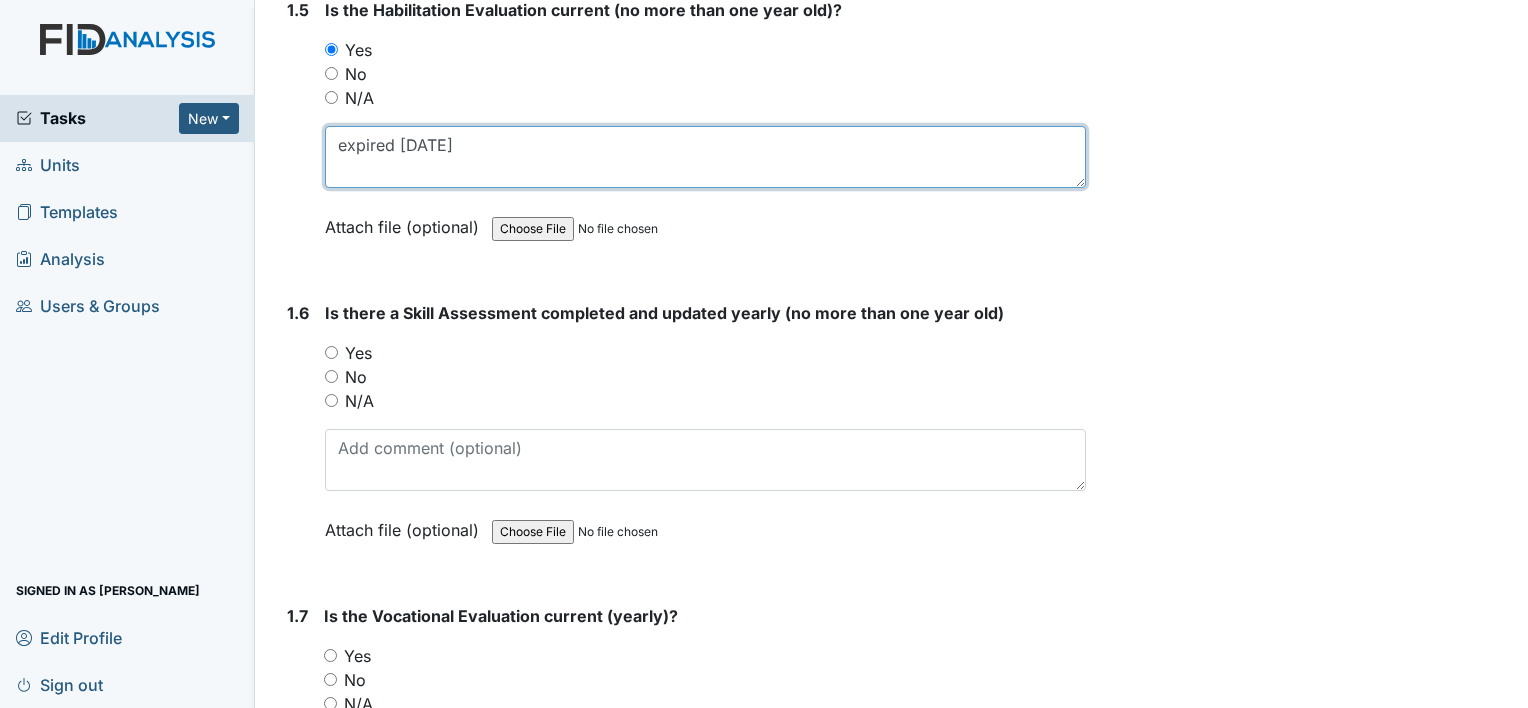 scroll, scrollTop: 1600, scrollLeft: 0, axis: vertical 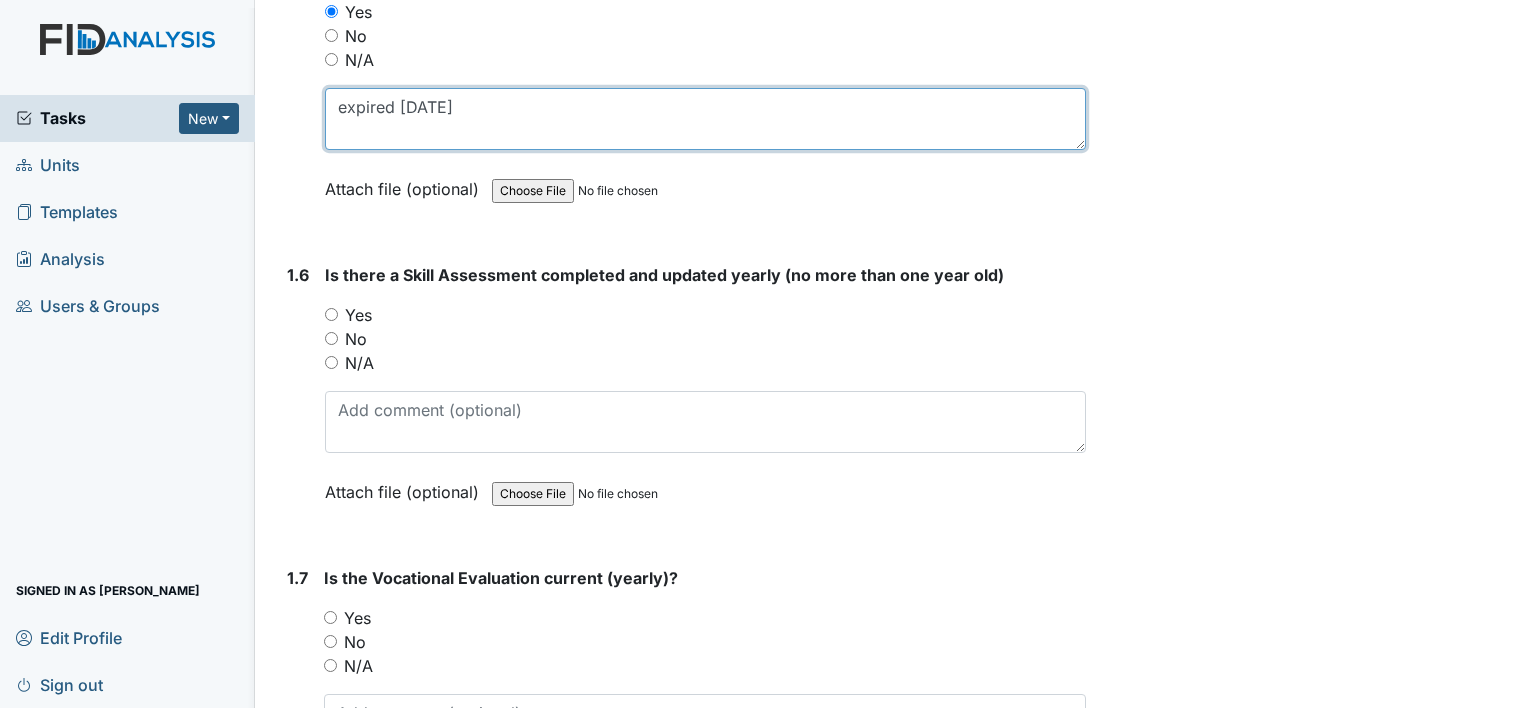 type on "expired [DATE]" 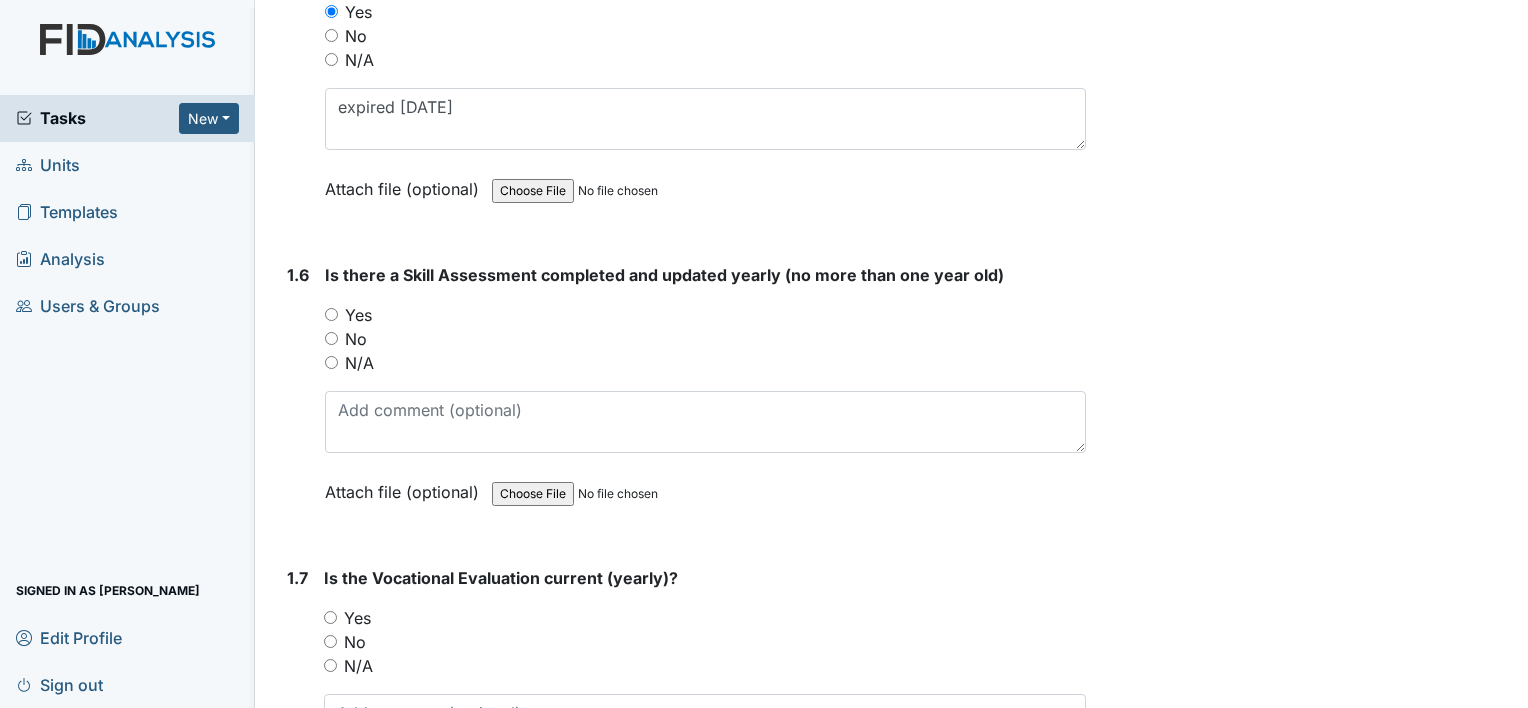 drag, startPoint x: 329, startPoint y: 288, endPoint x: 428, endPoint y: 393, distance: 144.31216 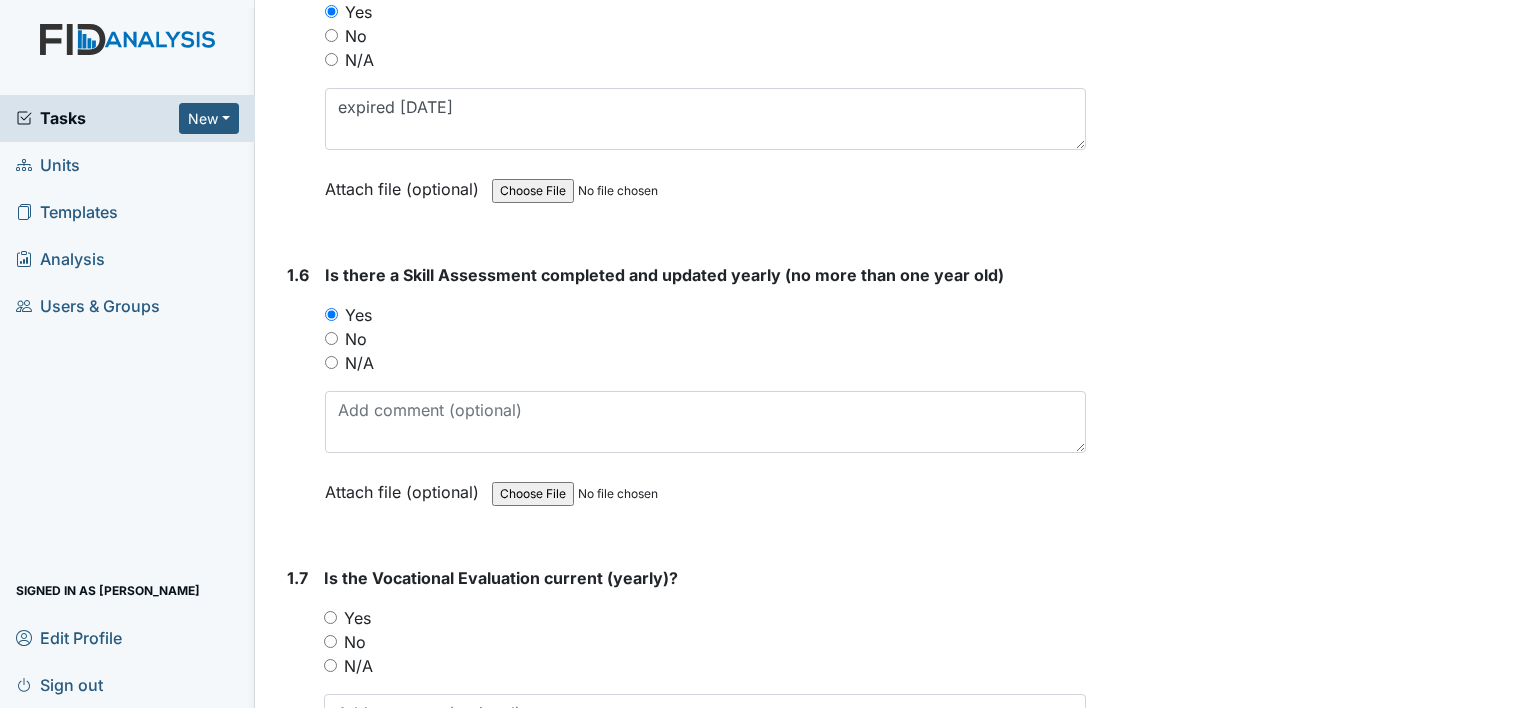 click at bounding box center [628, 494] 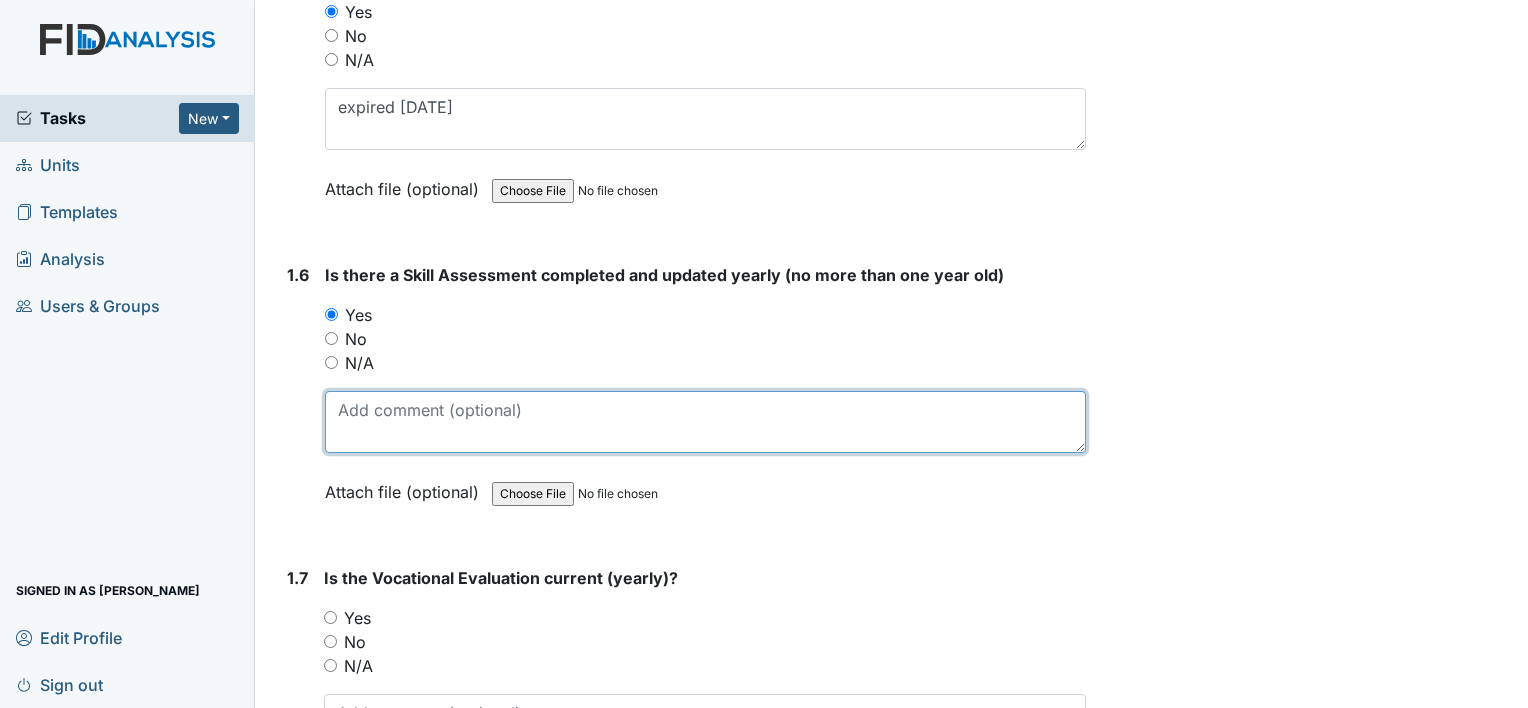 click at bounding box center [705, 422] 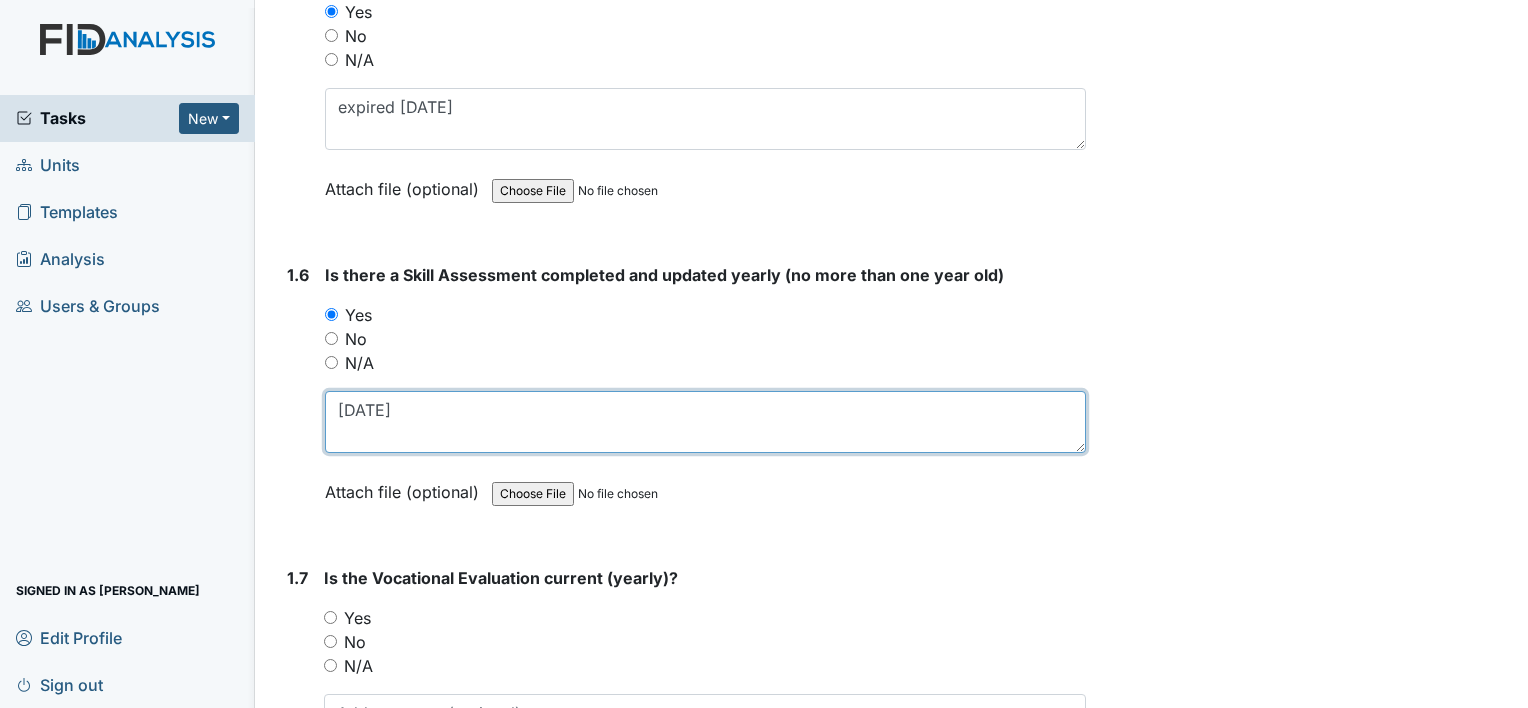 click on "08/17/24" at bounding box center [705, 422] 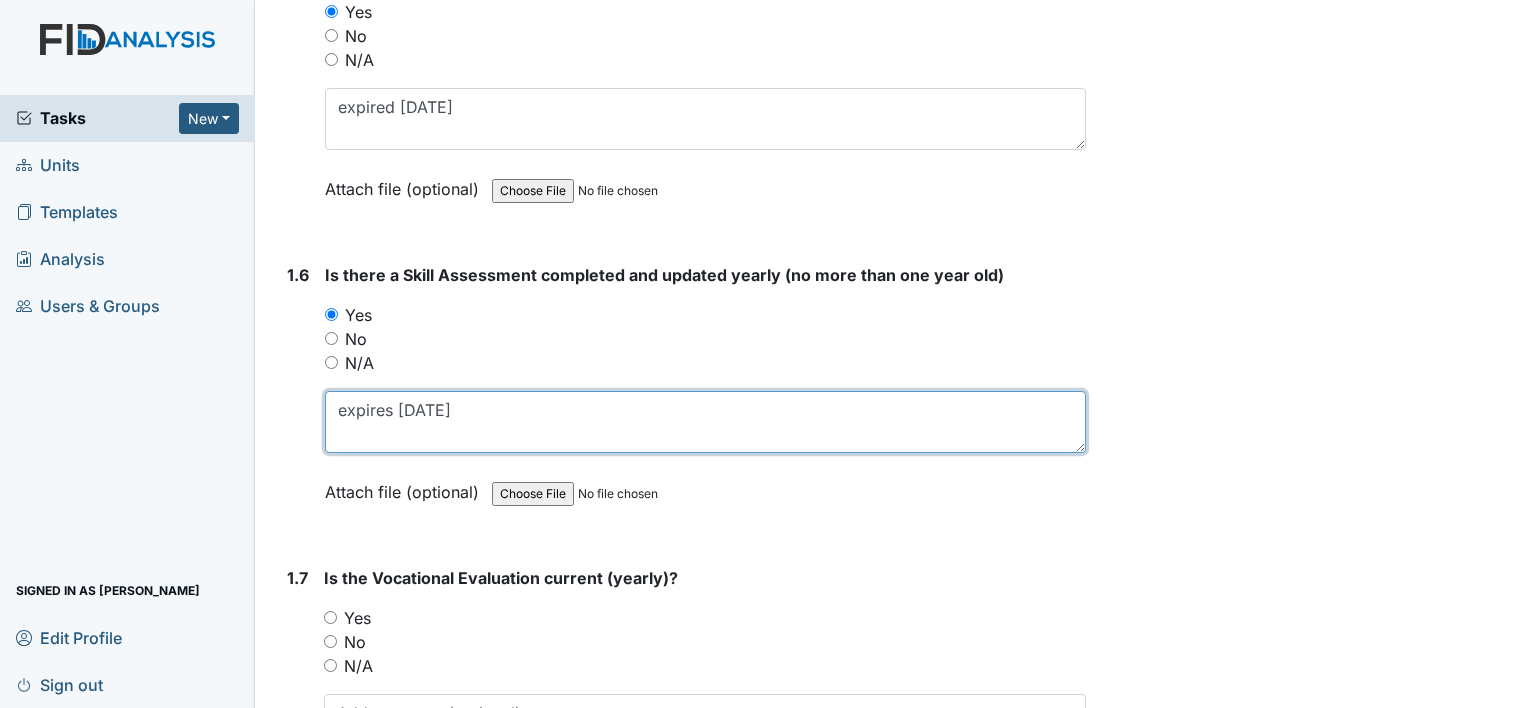 type on "expires [DATE]" 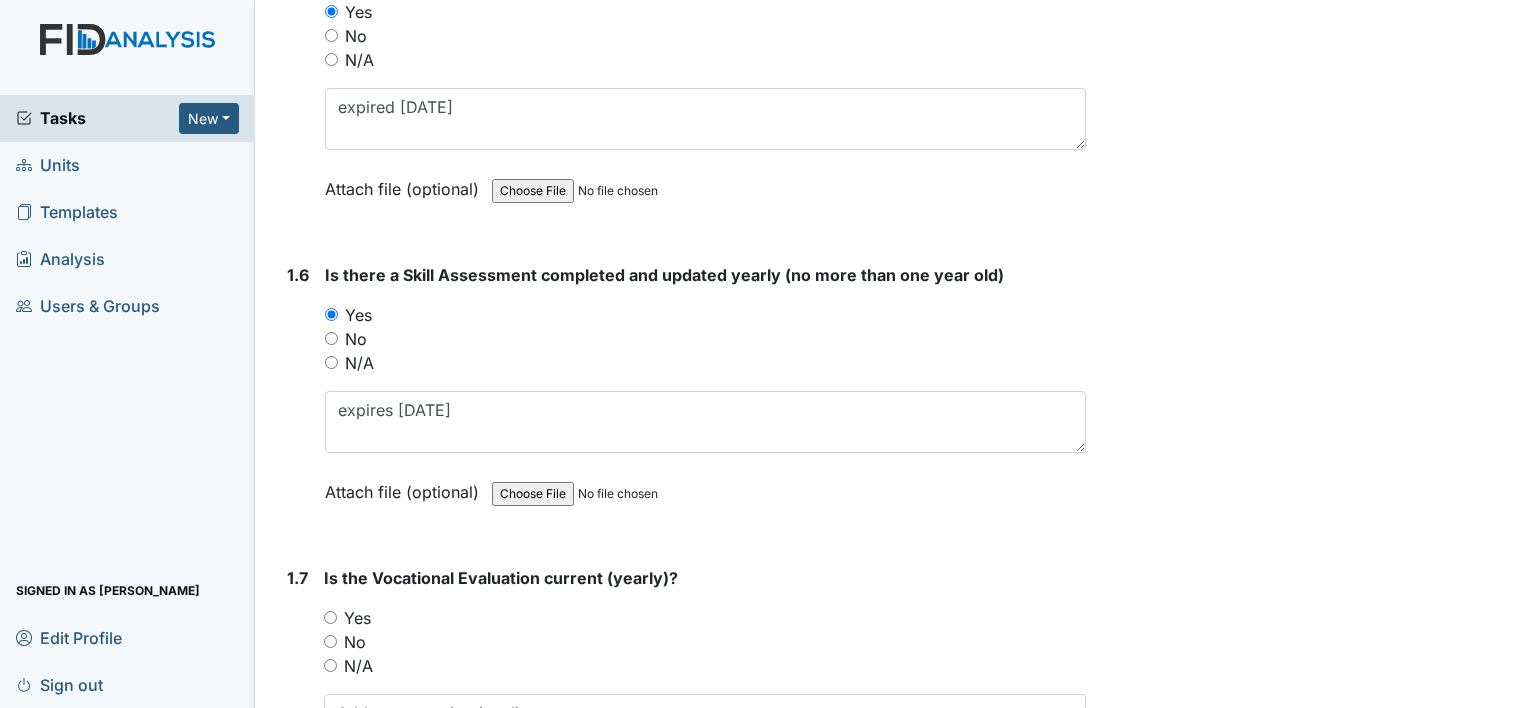 click on "Yes" at bounding box center (330, 617) 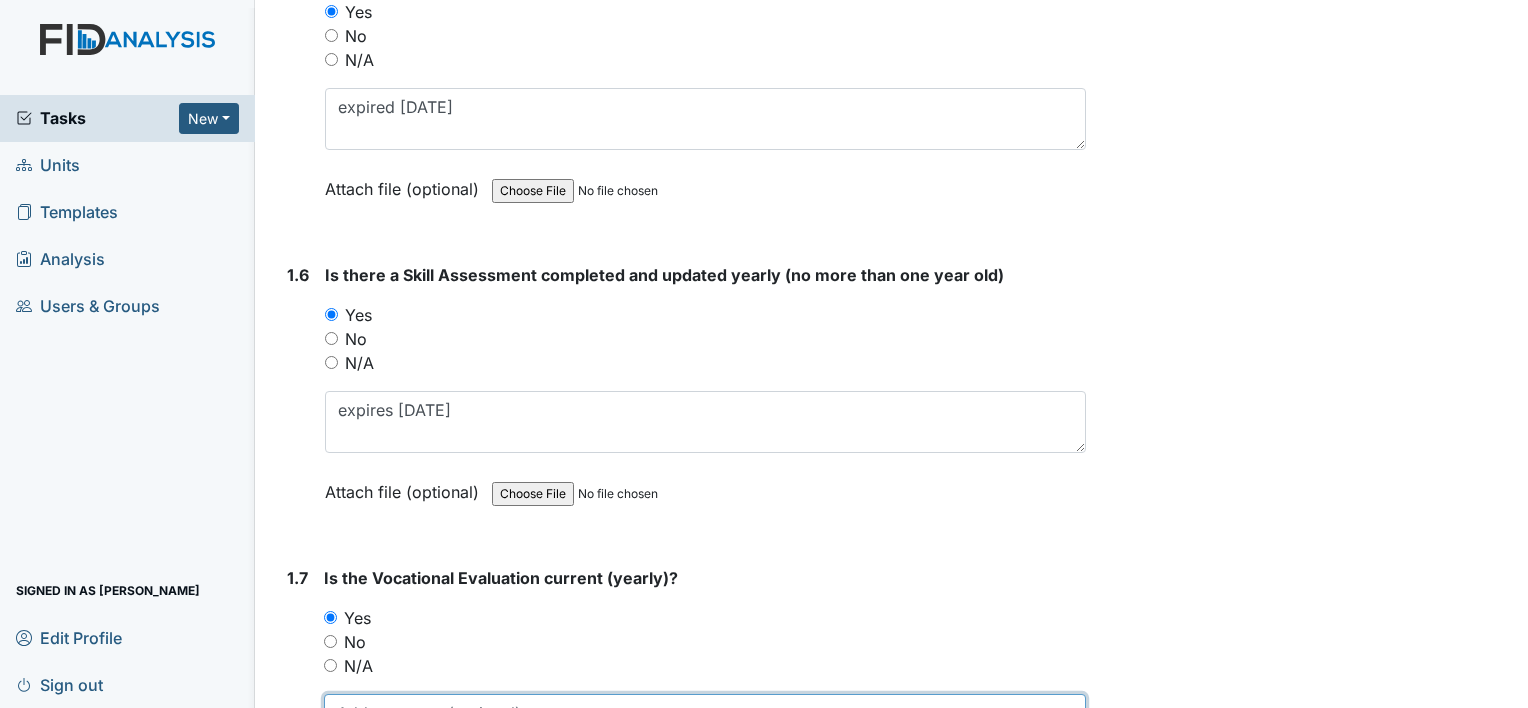click at bounding box center (705, 725) 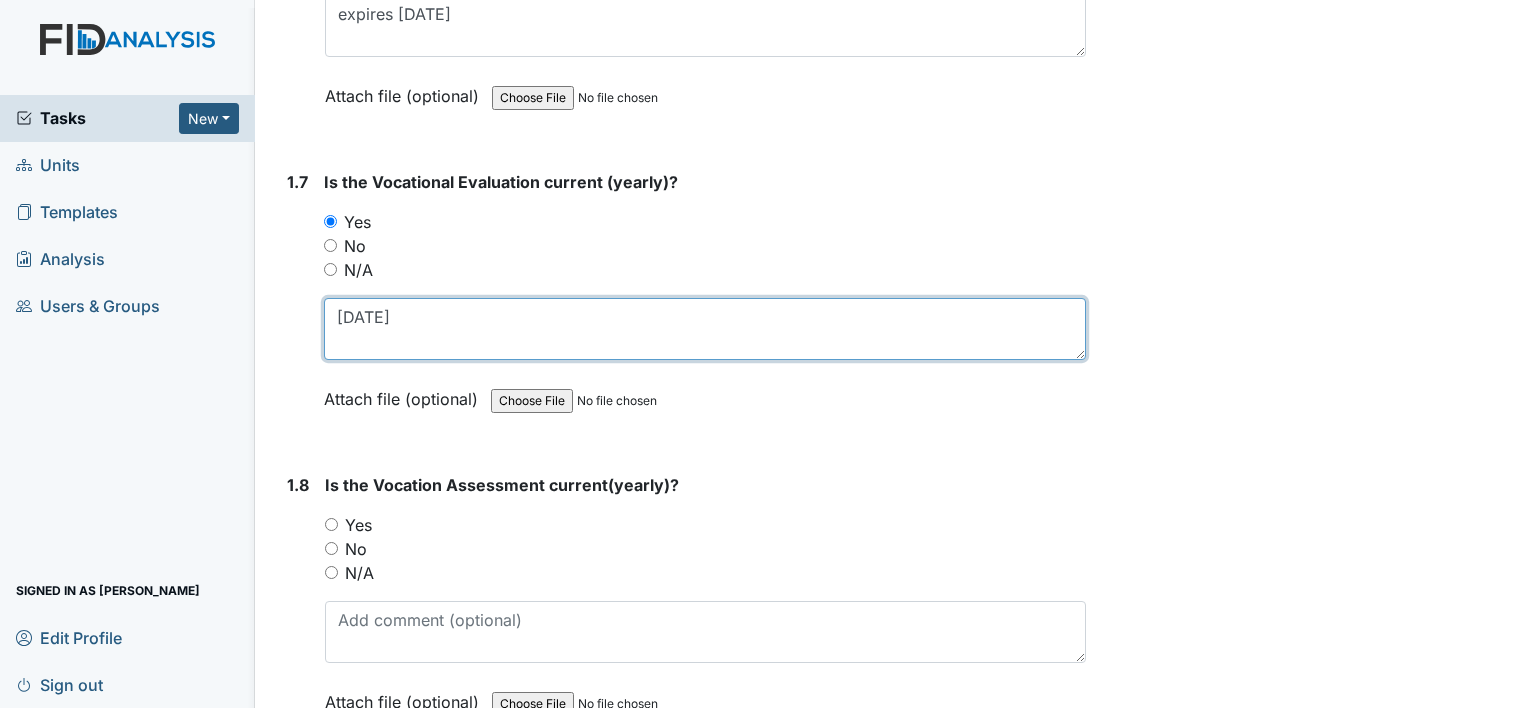 scroll, scrollTop: 2000, scrollLeft: 0, axis: vertical 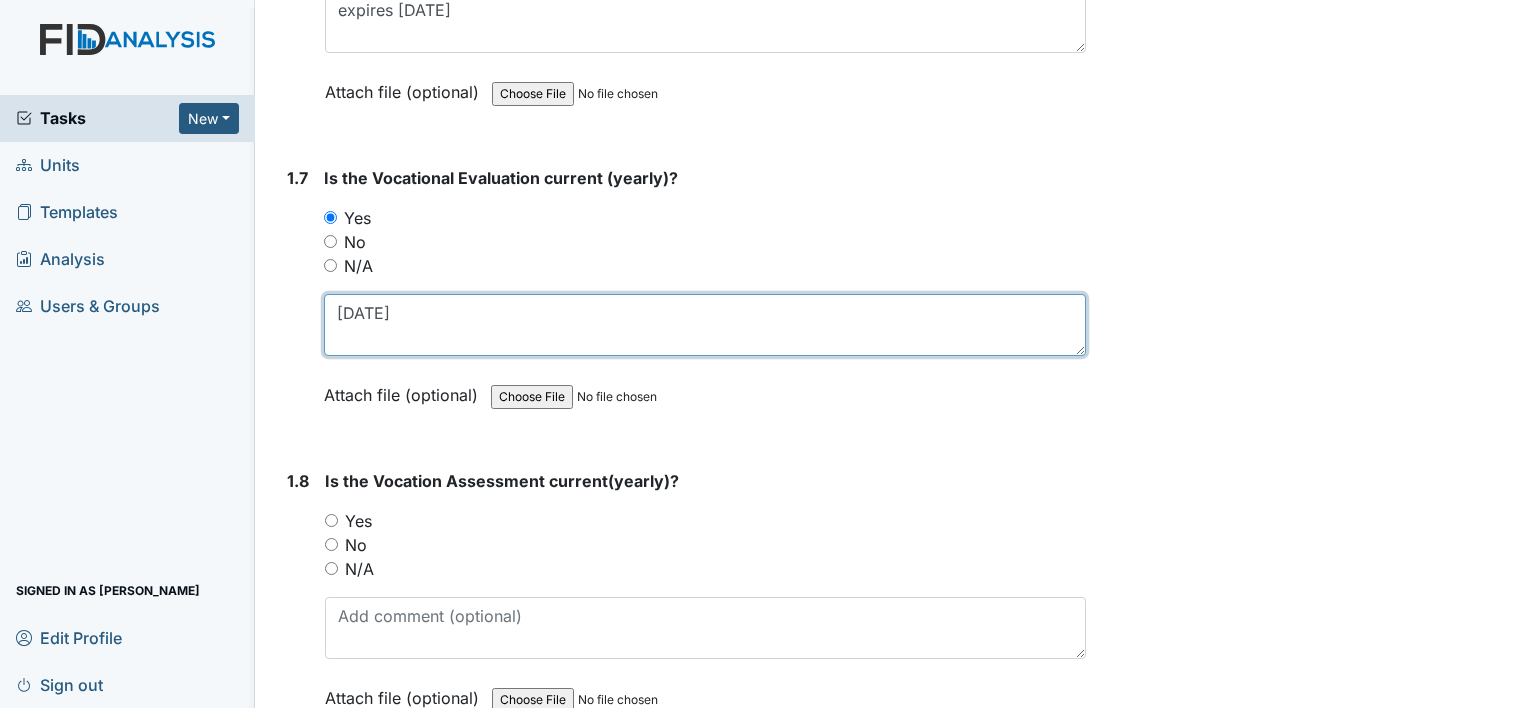 type on "[DATE]" 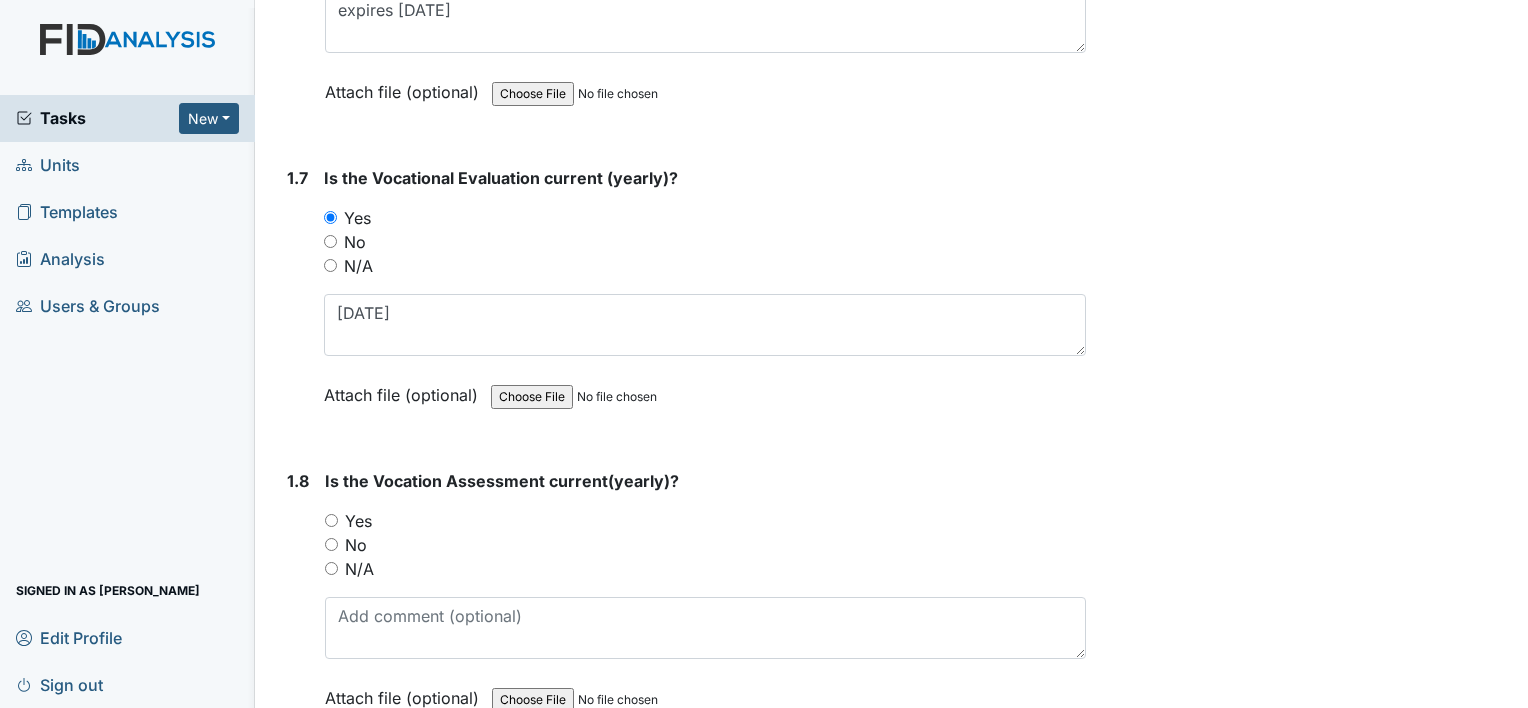 click on "Yes" at bounding box center [331, 520] 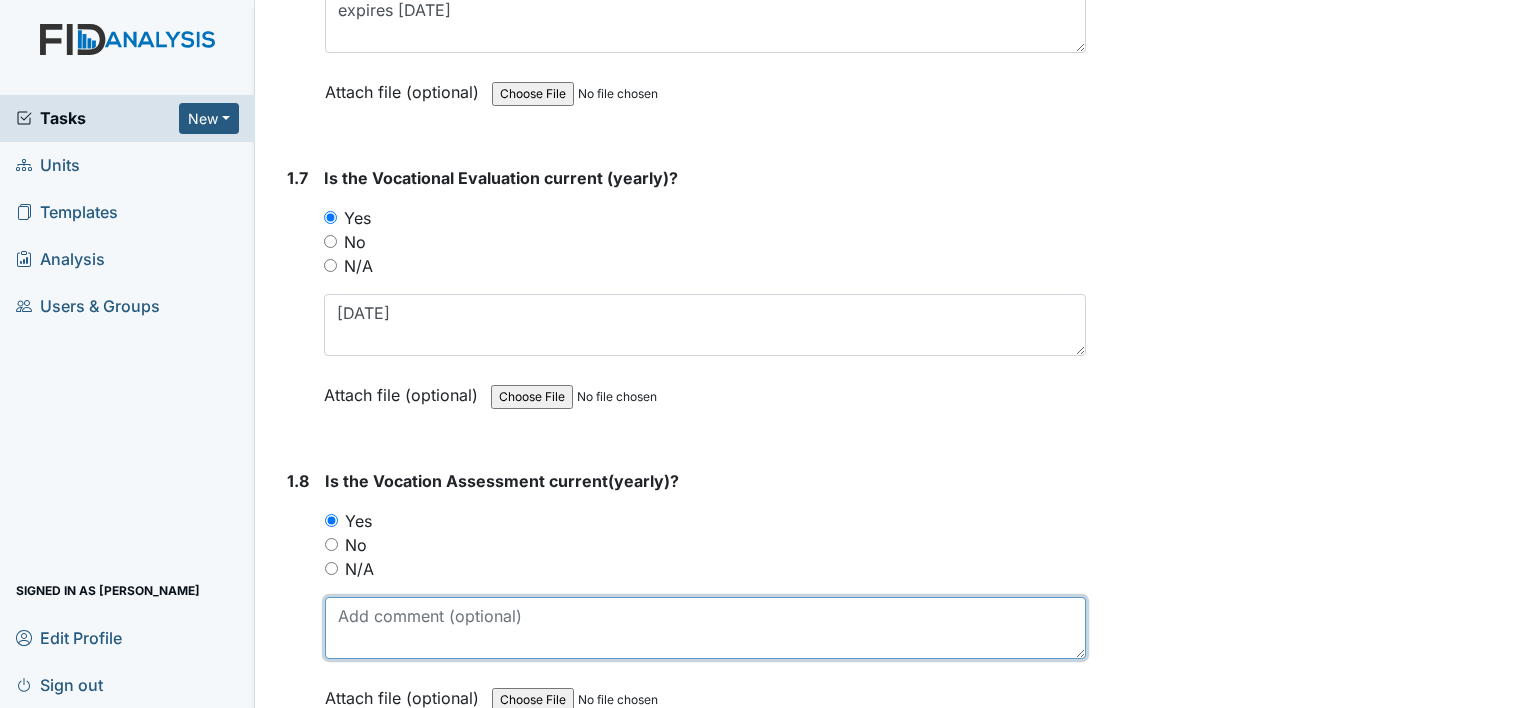click at bounding box center [705, 628] 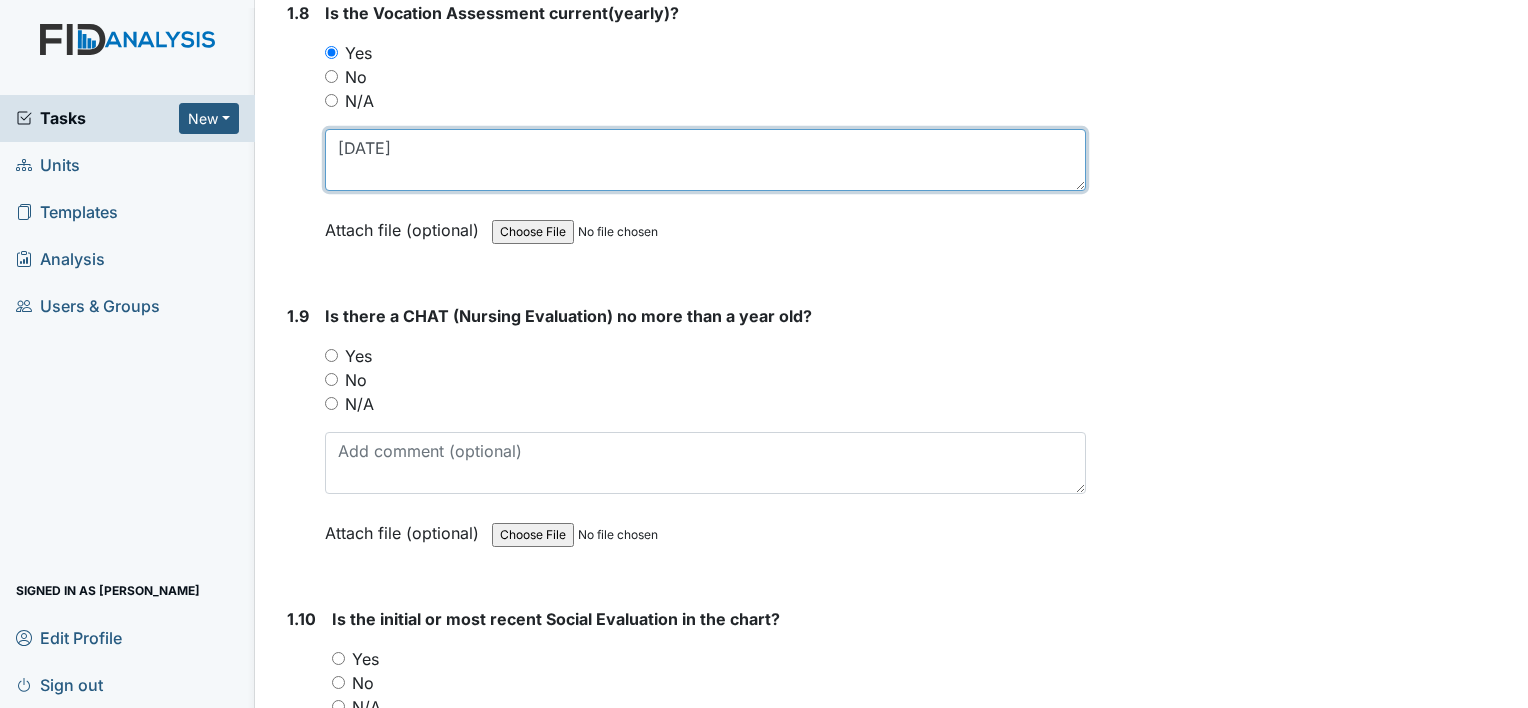 scroll, scrollTop: 2500, scrollLeft: 0, axis: vertical 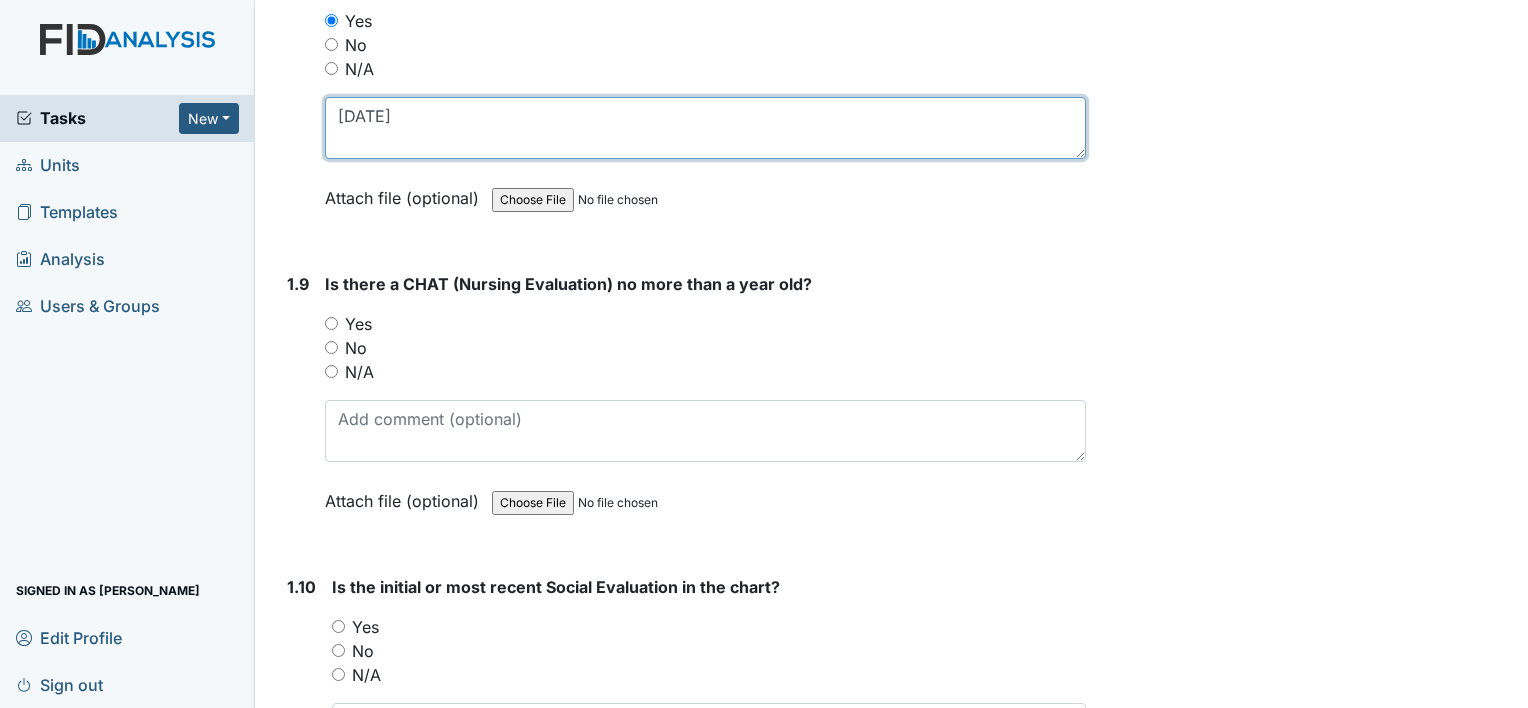 type on "[DATE]" 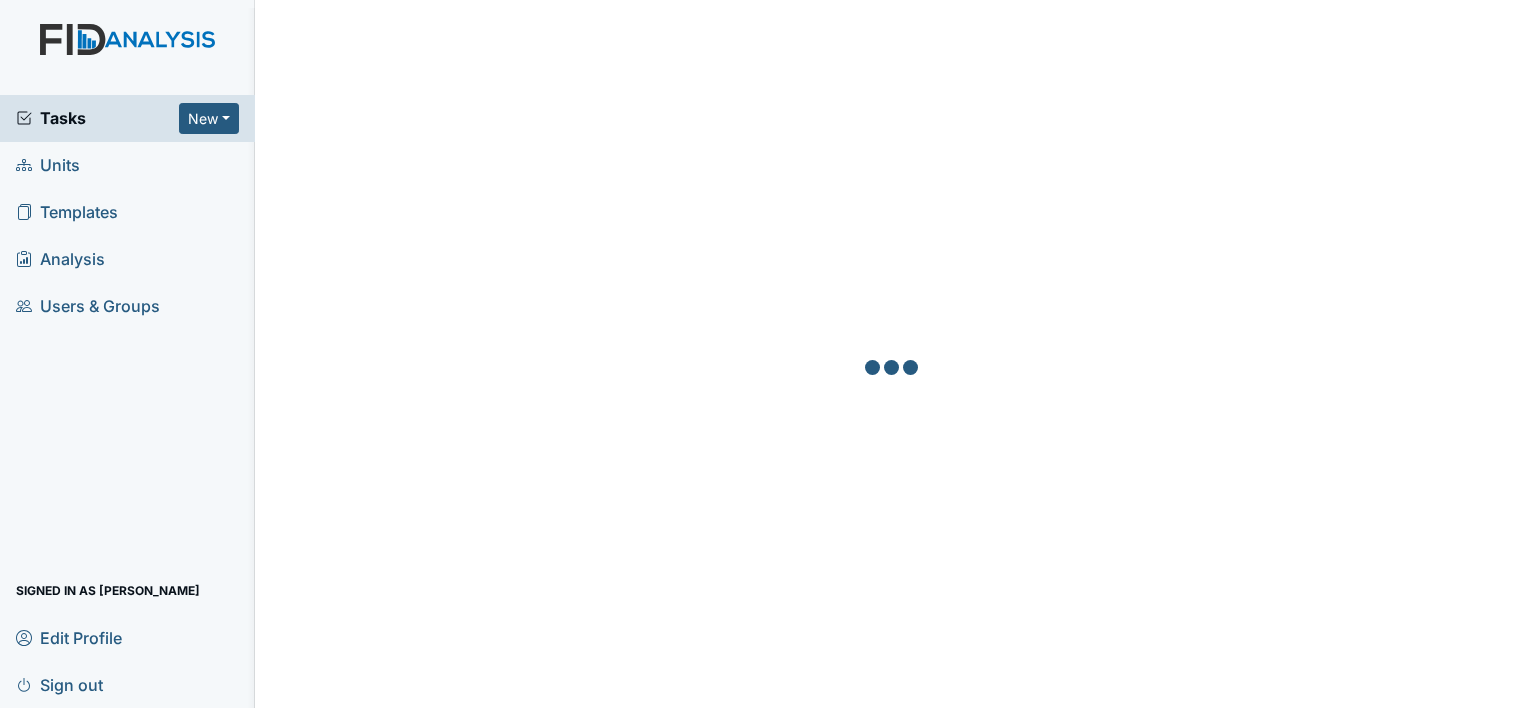 scroll, scrollTop: 0, scrollLeft: 0, axis: both 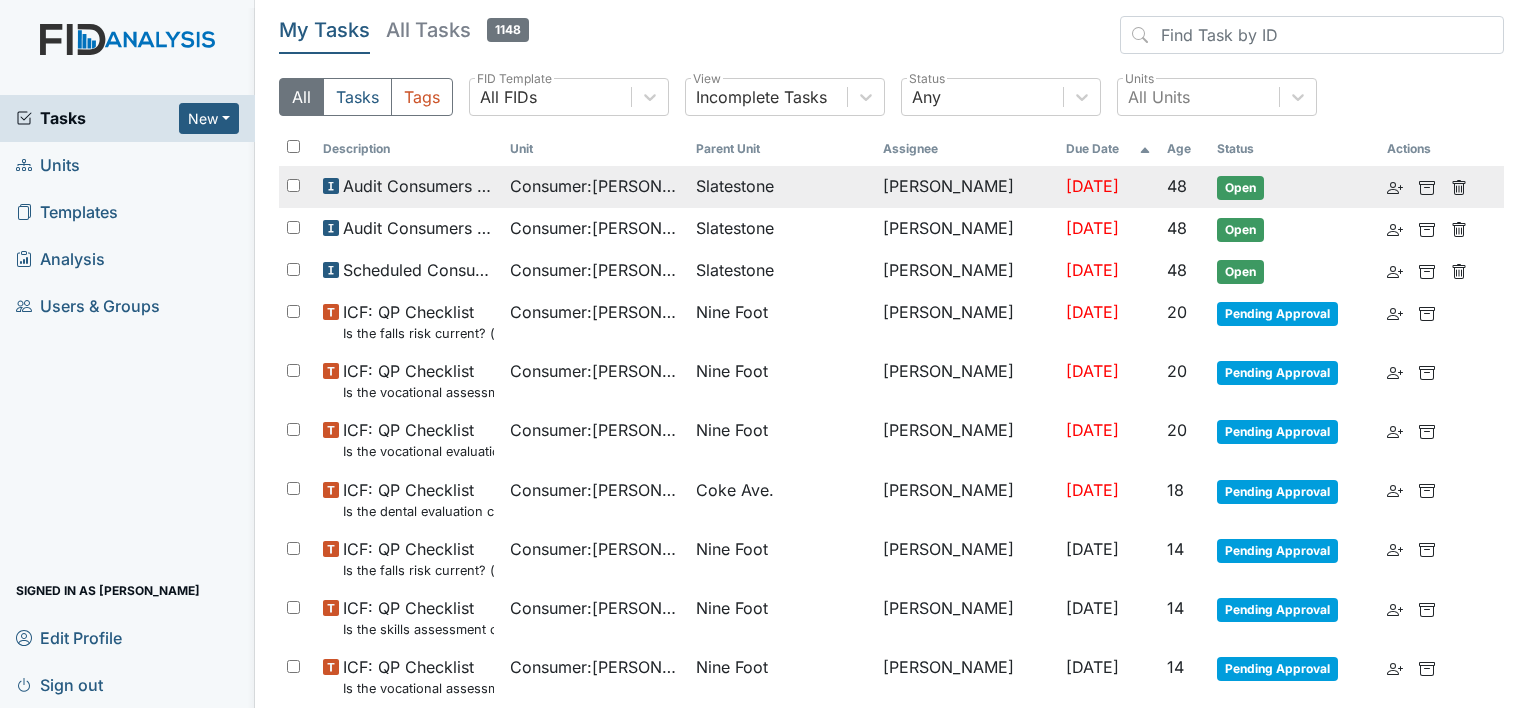 click on "Consumer :  Presson, Deon" at bounding box center (595, 186) 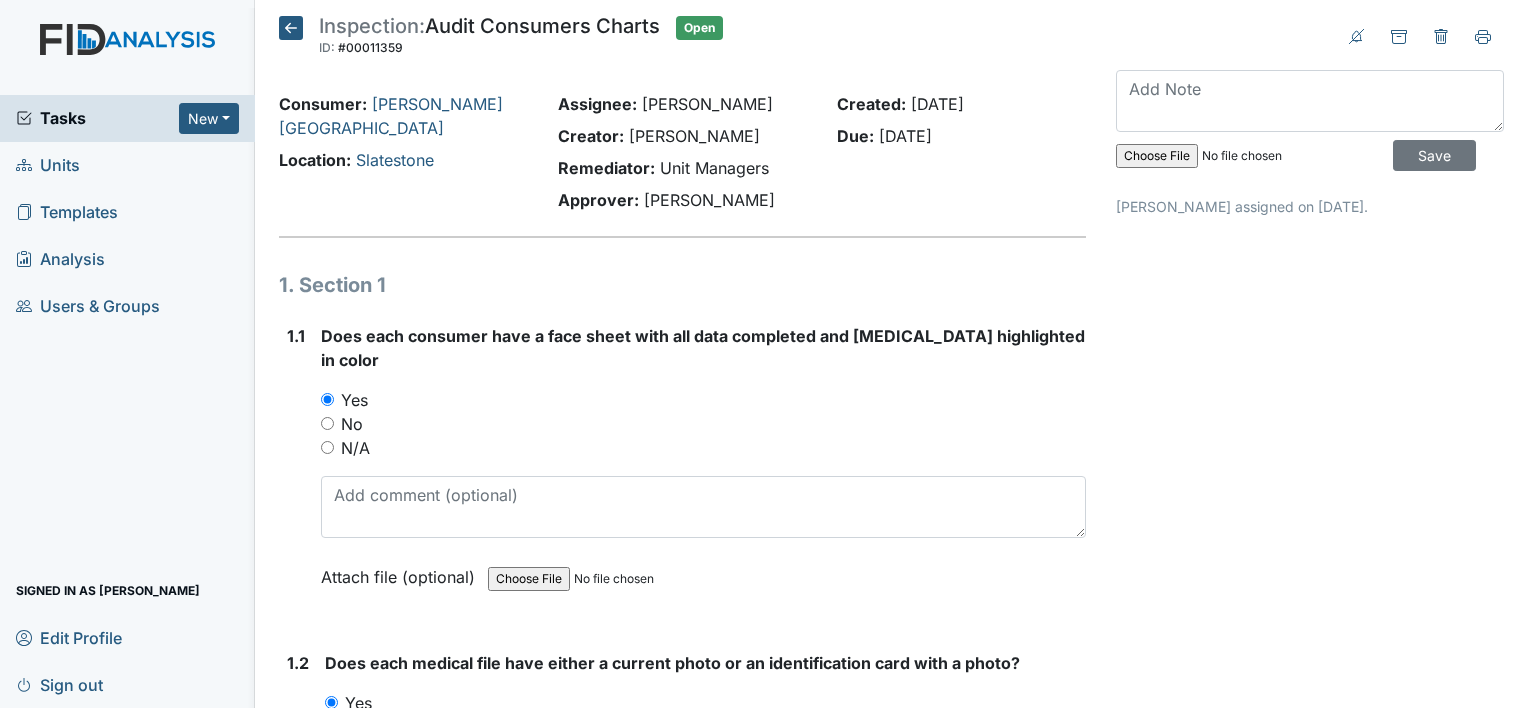 scroll, scrollTop: 0, scrollLeft: 0, axis: both 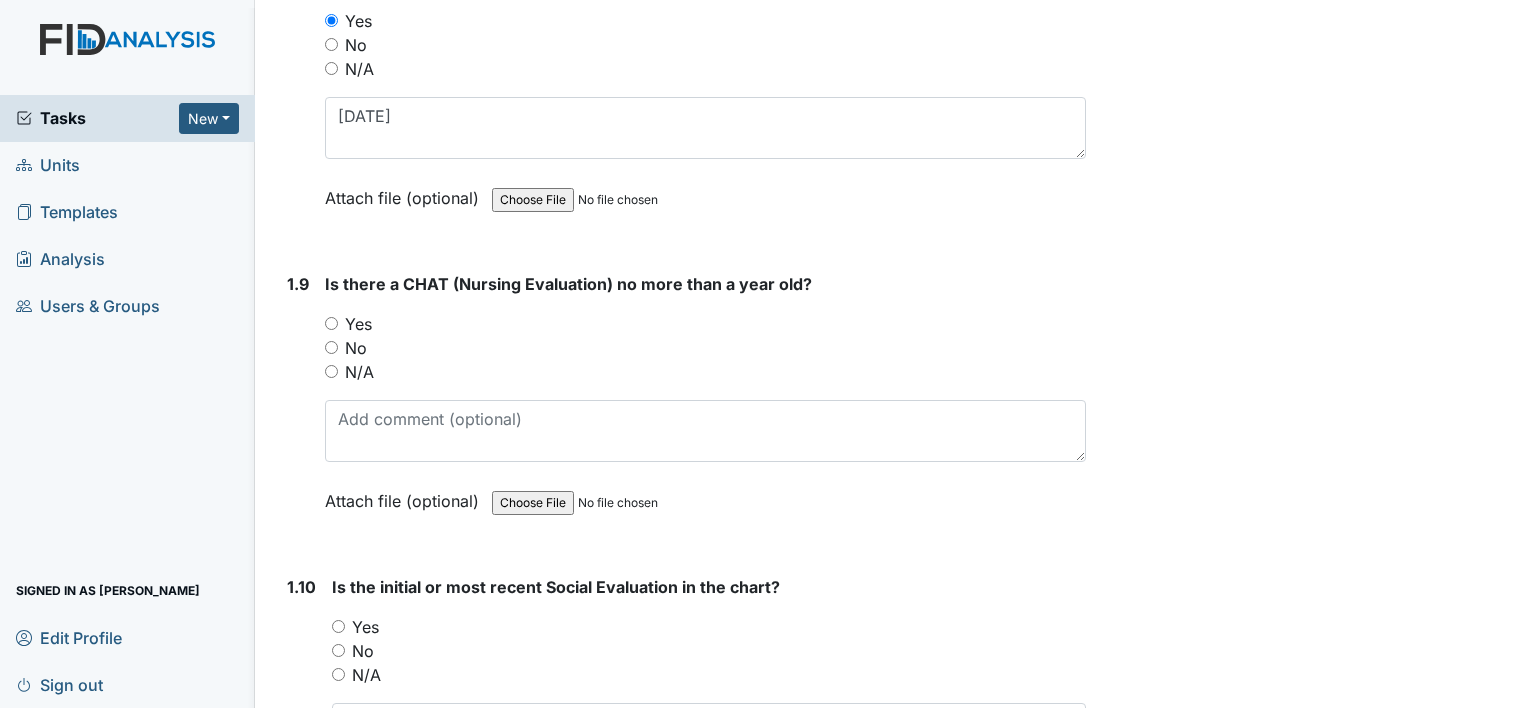 click on "Yes" at bounding box center (331, 323) 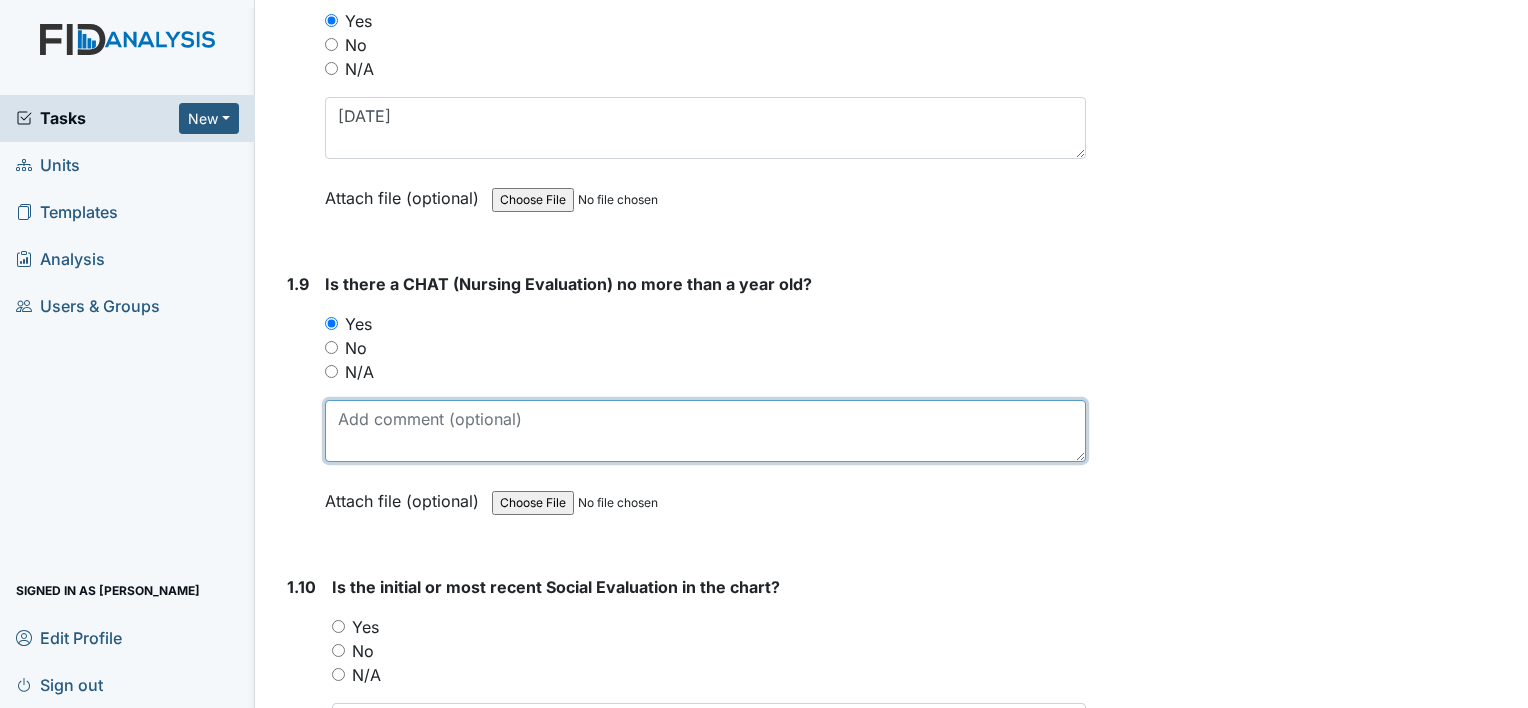 click at bounding box center [705, 431] 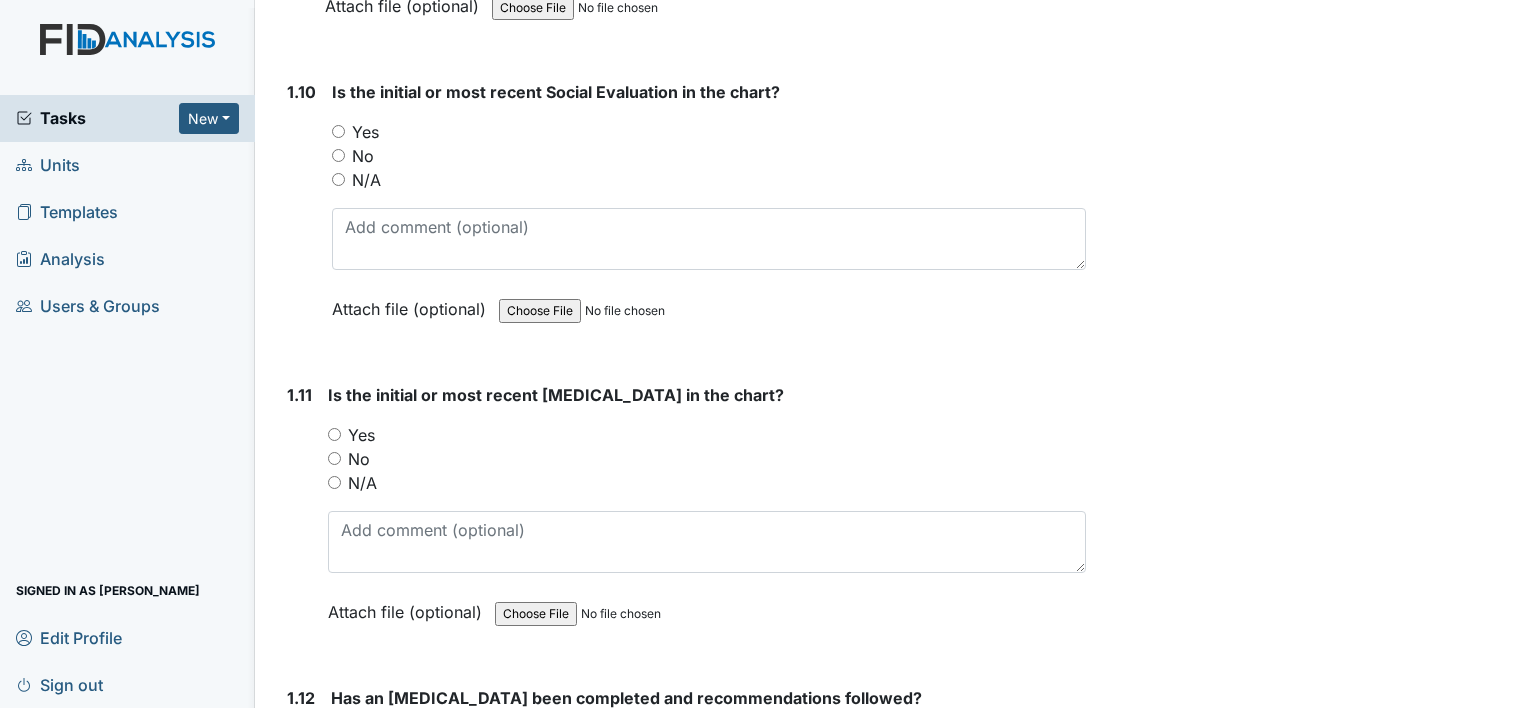 scroll, scrollTop: 3000, scrollLeft: 0, axis: vertical 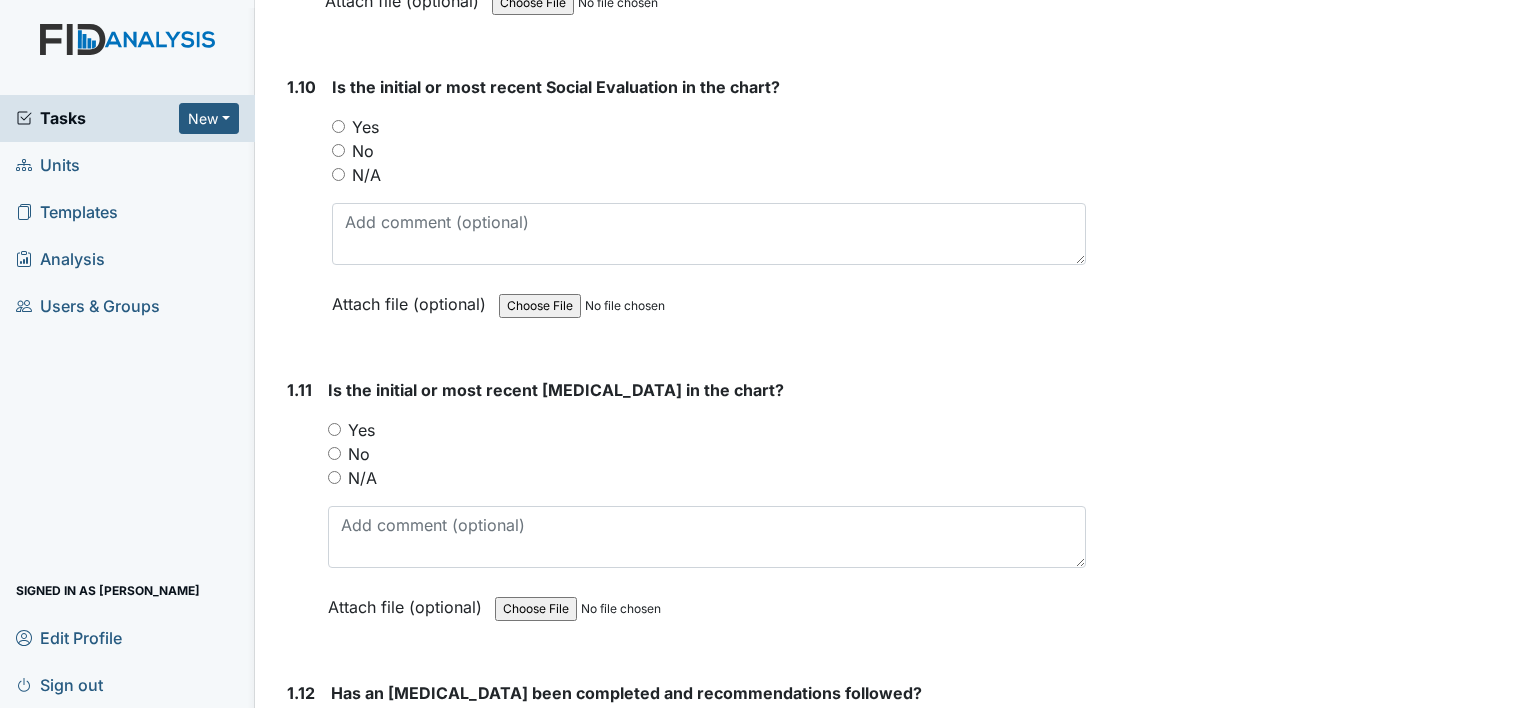 type on "[DATE]" 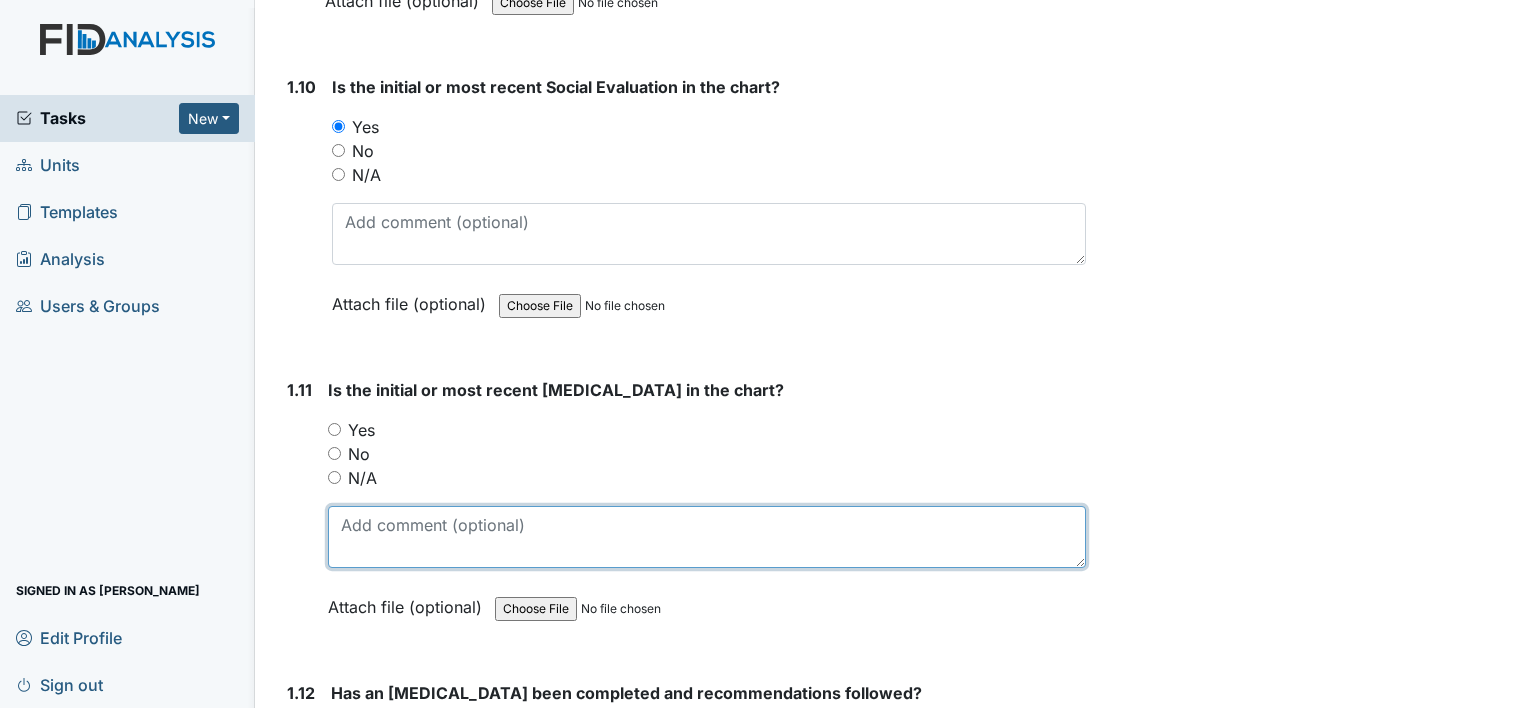 click at bounding box center [707, 537] 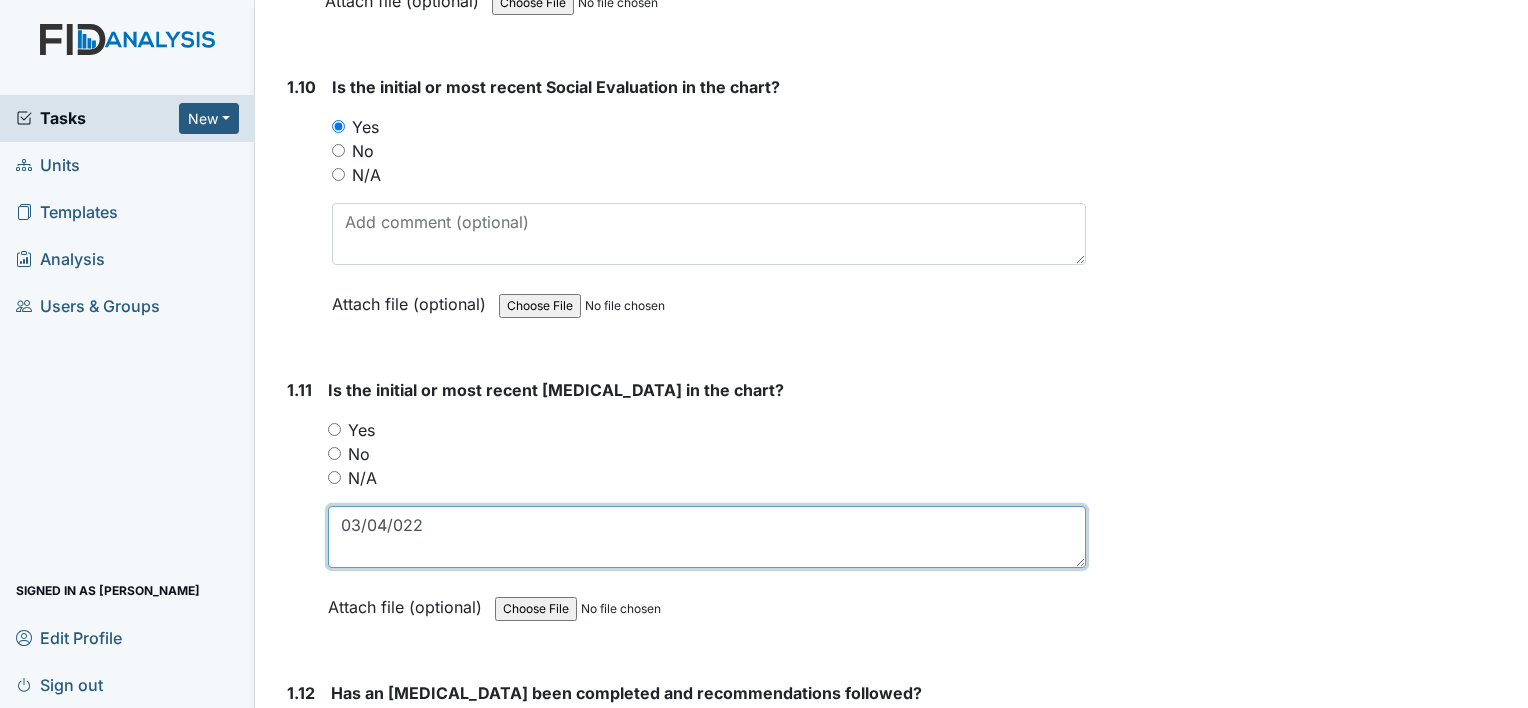 click on "03/04/022" at bounding box center (707, 537) 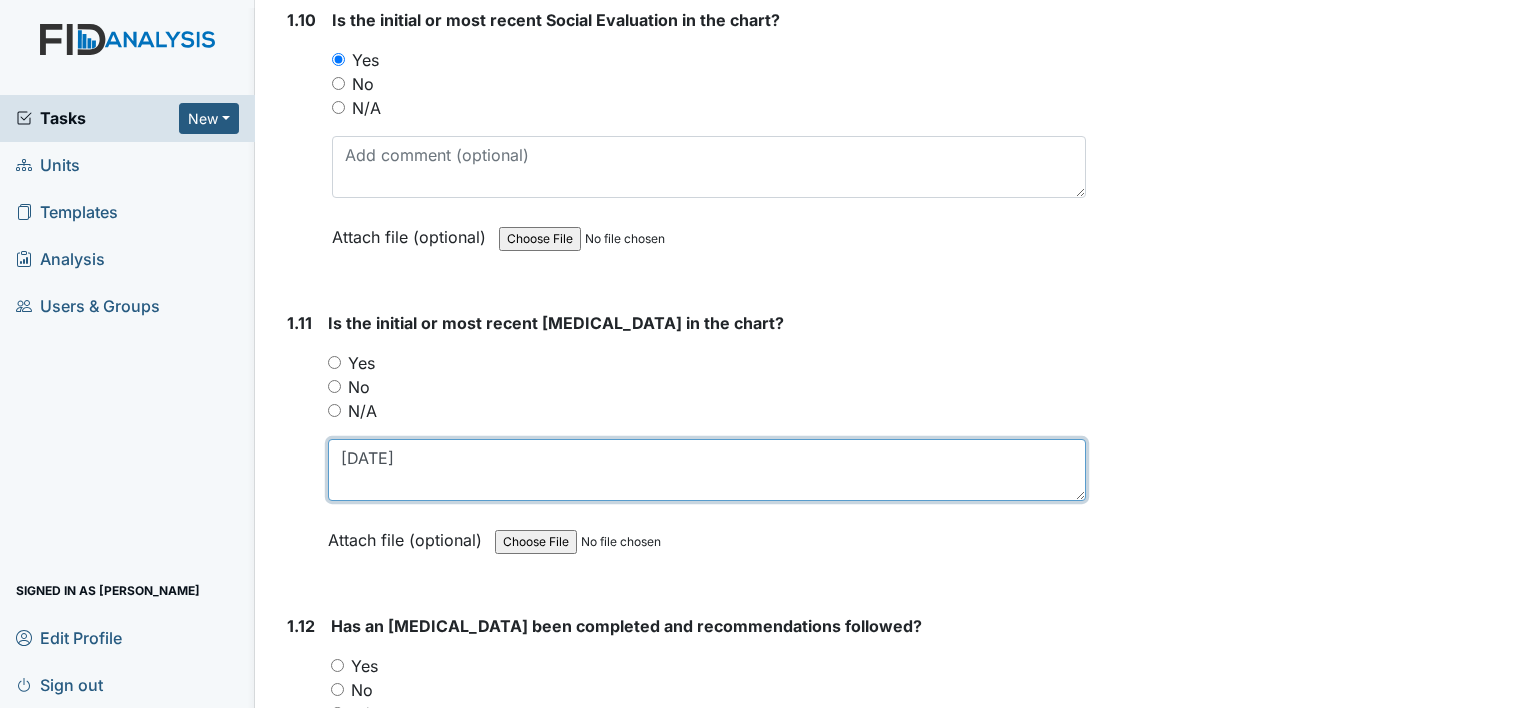 scroll, scrollTop: 3100, scrollLeft: 0, axis: vertical 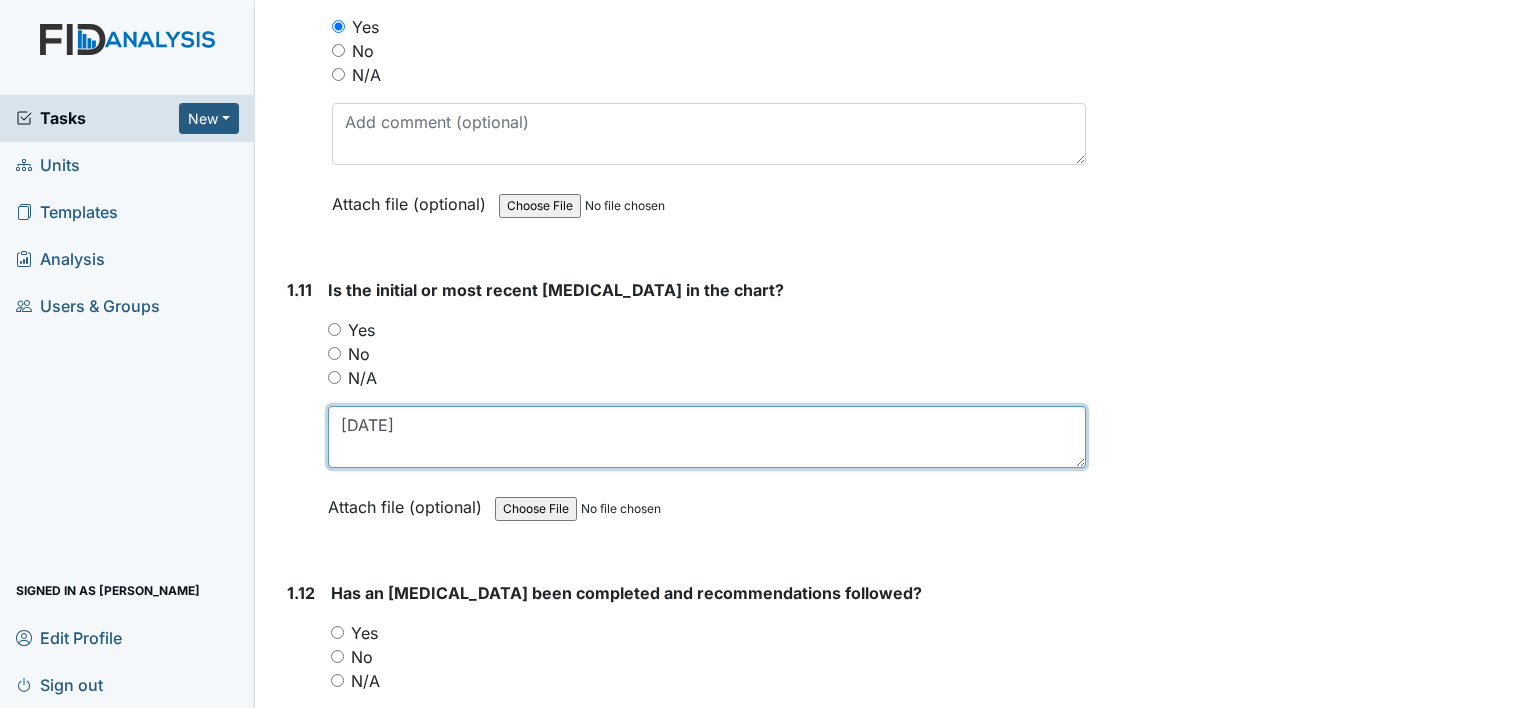 type on "[DATE]" 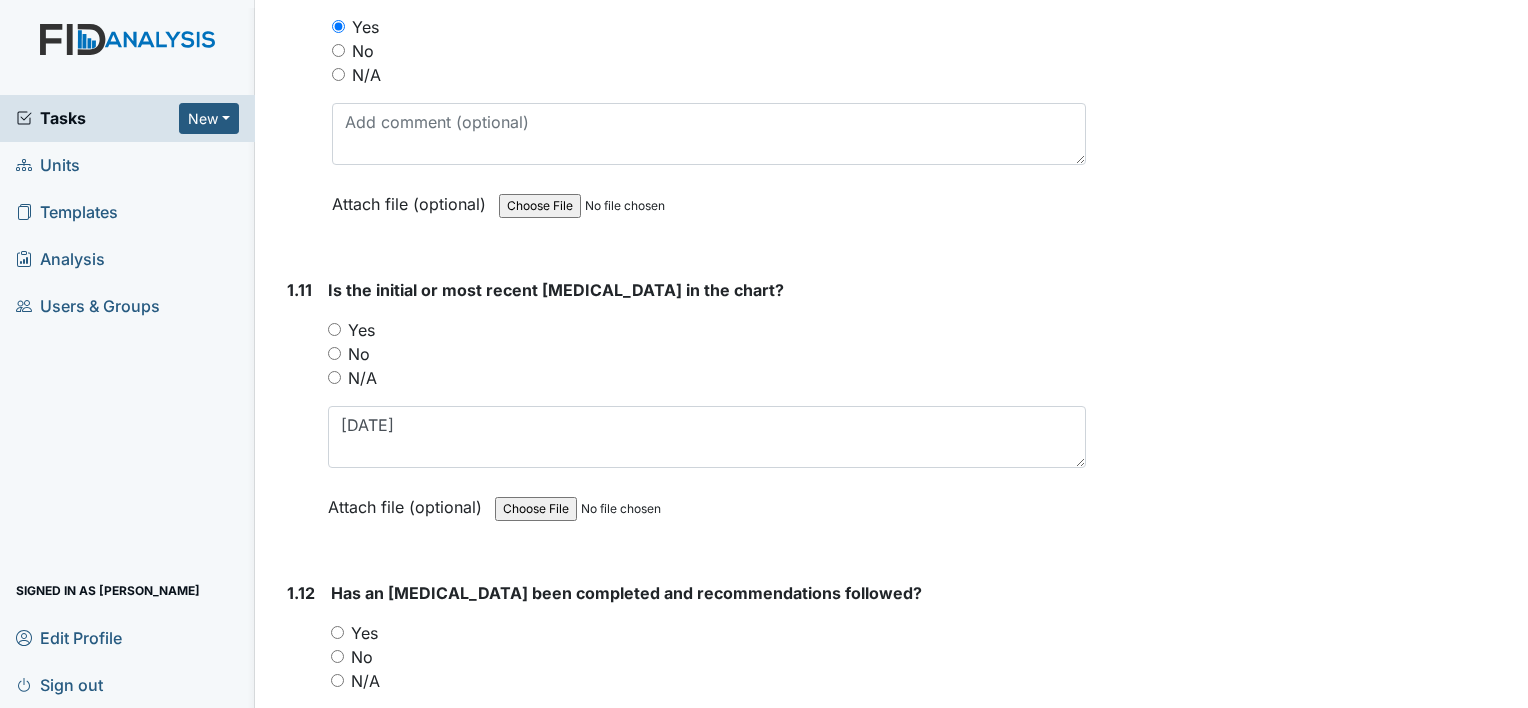 click on "Yes" at bounding box center [334, 329] 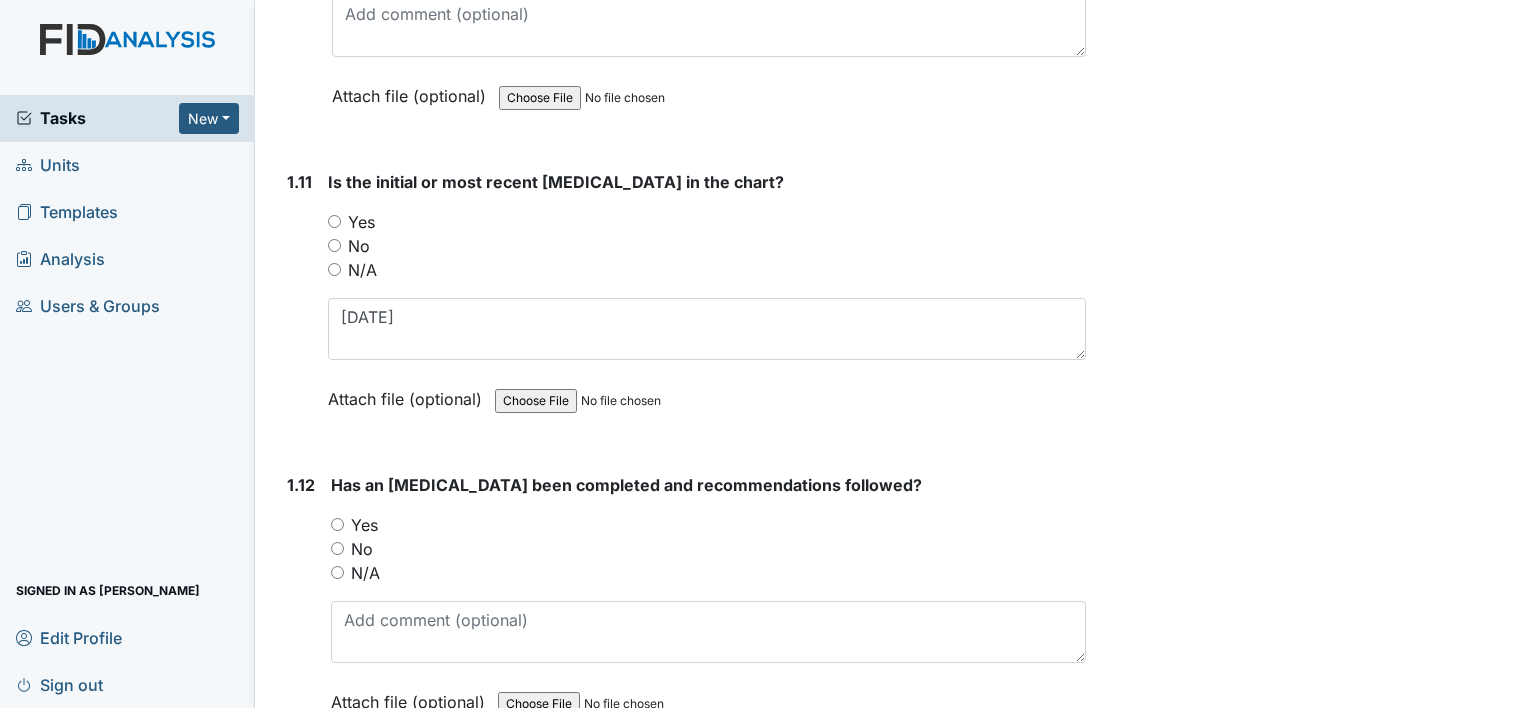 scroll, scrollTop: 3300, scrollLeft: 0, axis: vertical 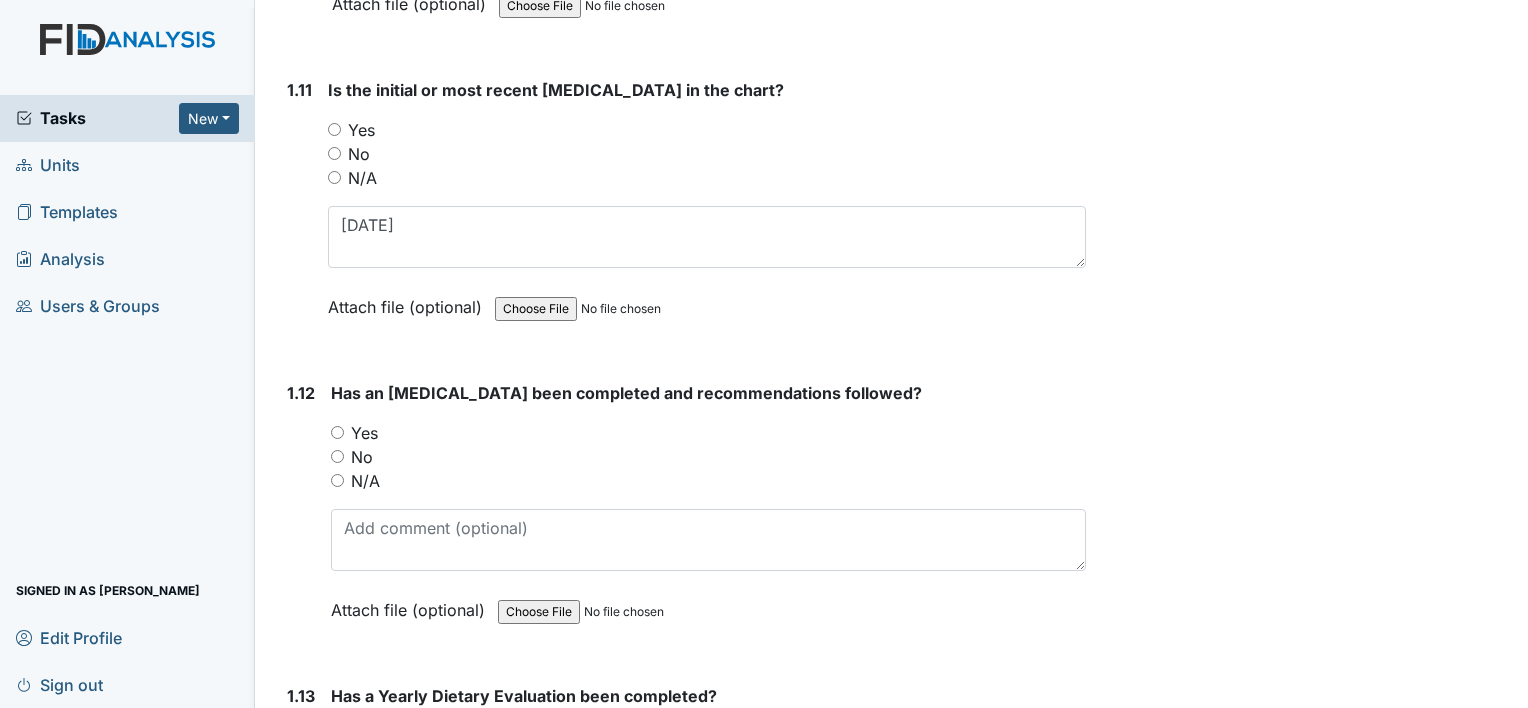 click on "Yes" at bounding box center (334, 129) 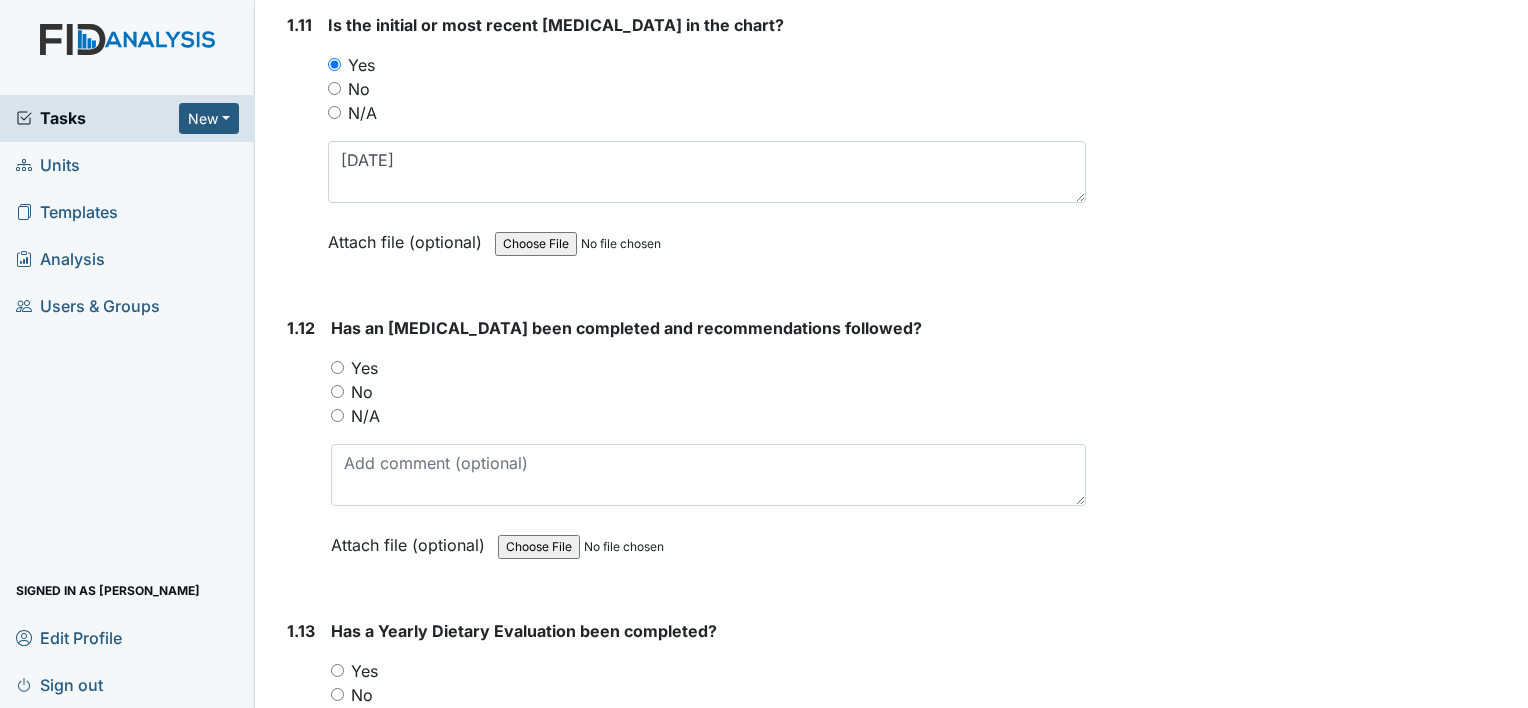 scroll, scrollTop: 3400, scrollLeft: 0, axis: vertical 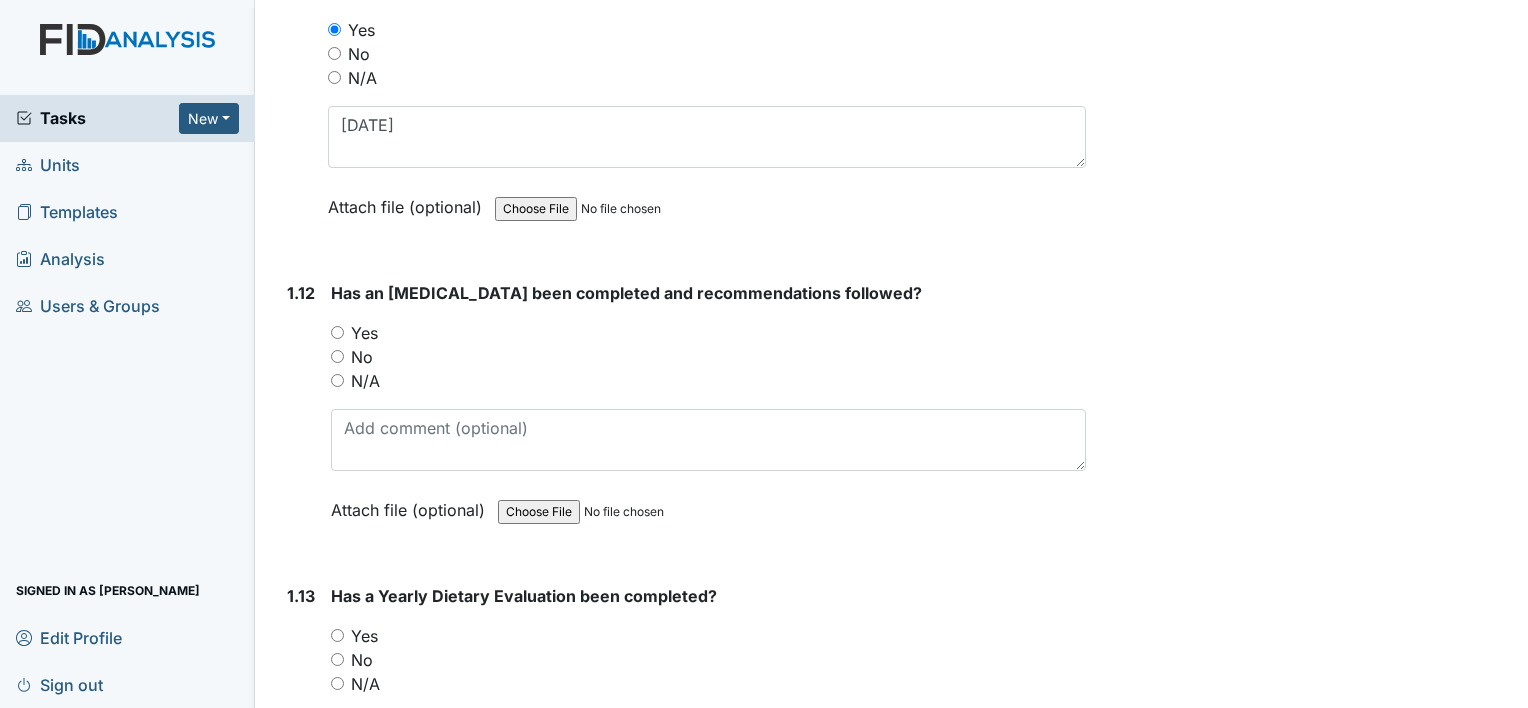 click on "N/A" at bounding box center (337, 380) 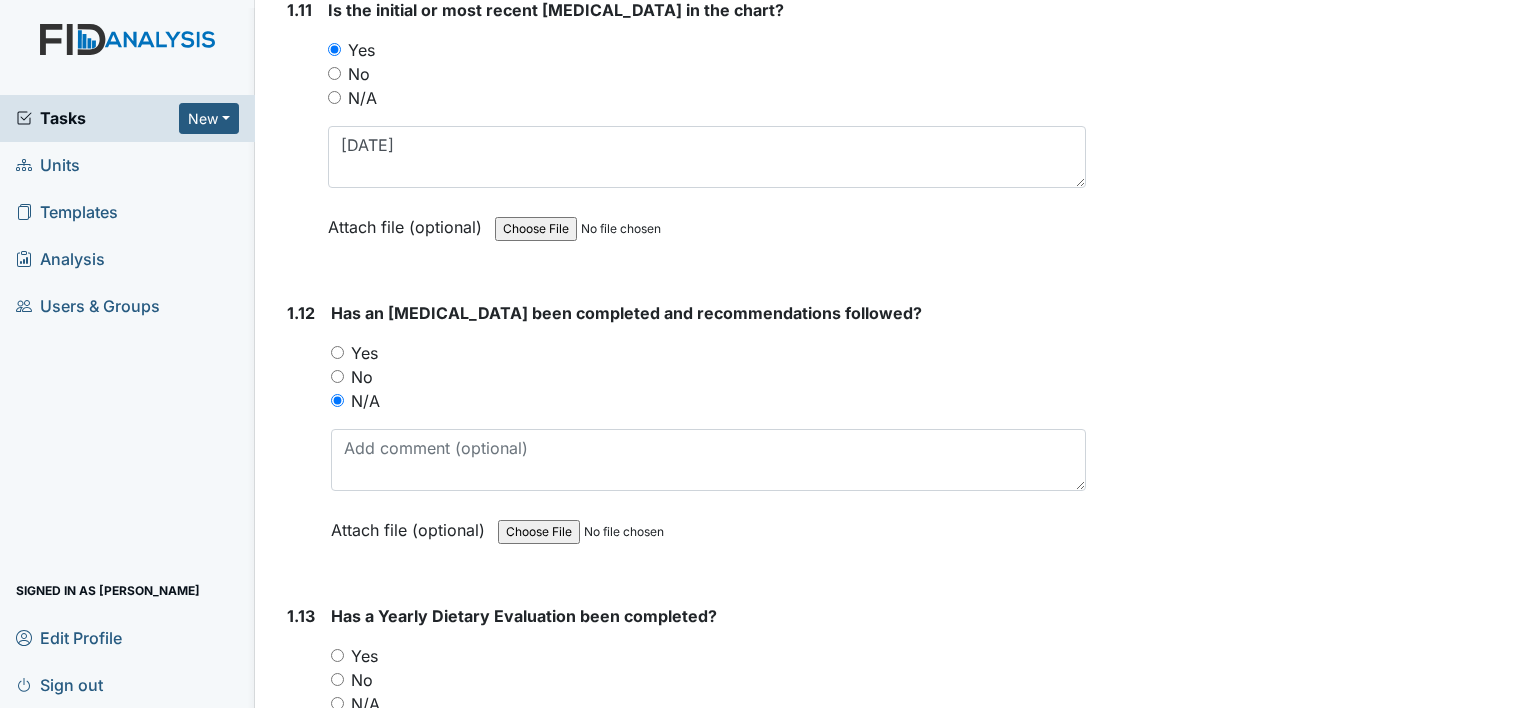 scroll, scrollTop: 3400, scrollLeft: 0, axis: vertical 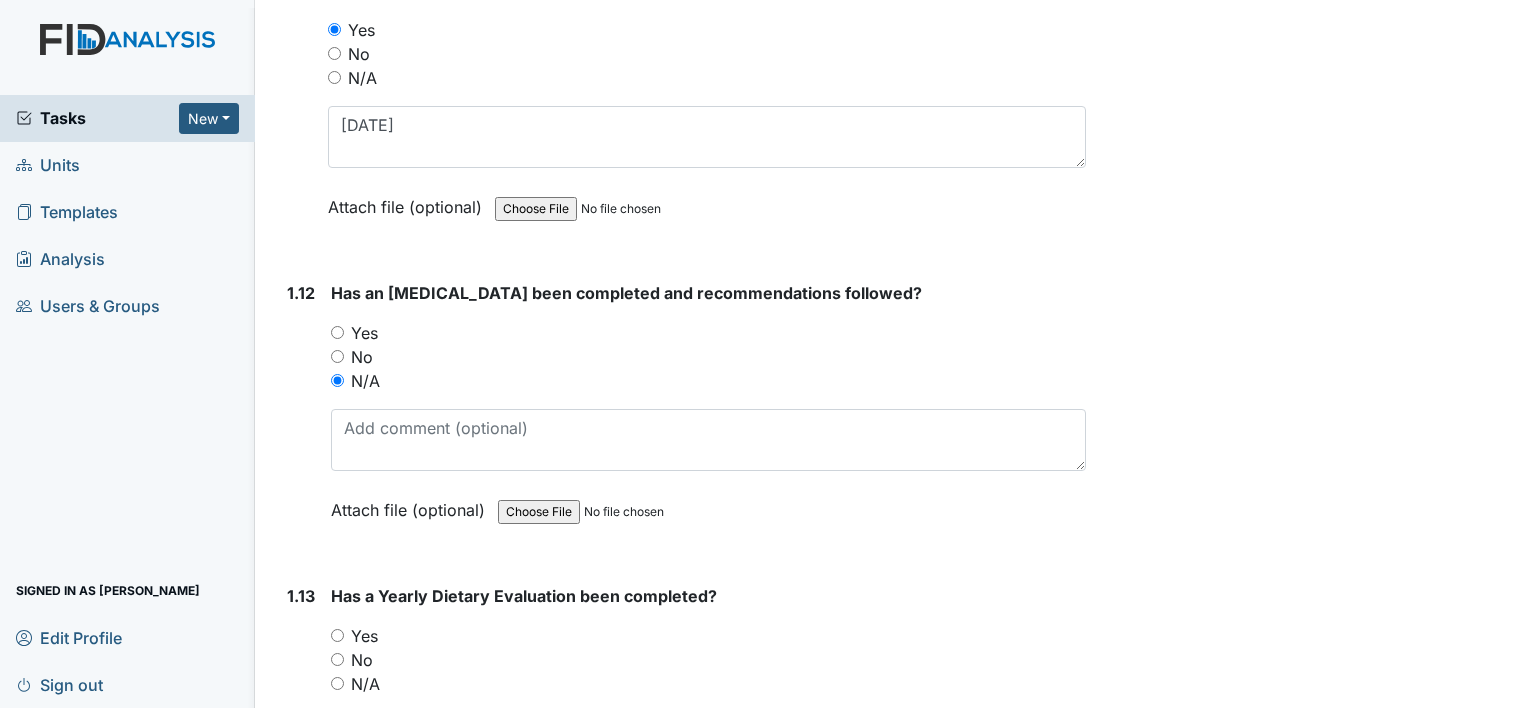 drag, startPoint x: 17, startPoint y: 16, endPoint x: 26, endPoint y: 33, distance: 19.235384 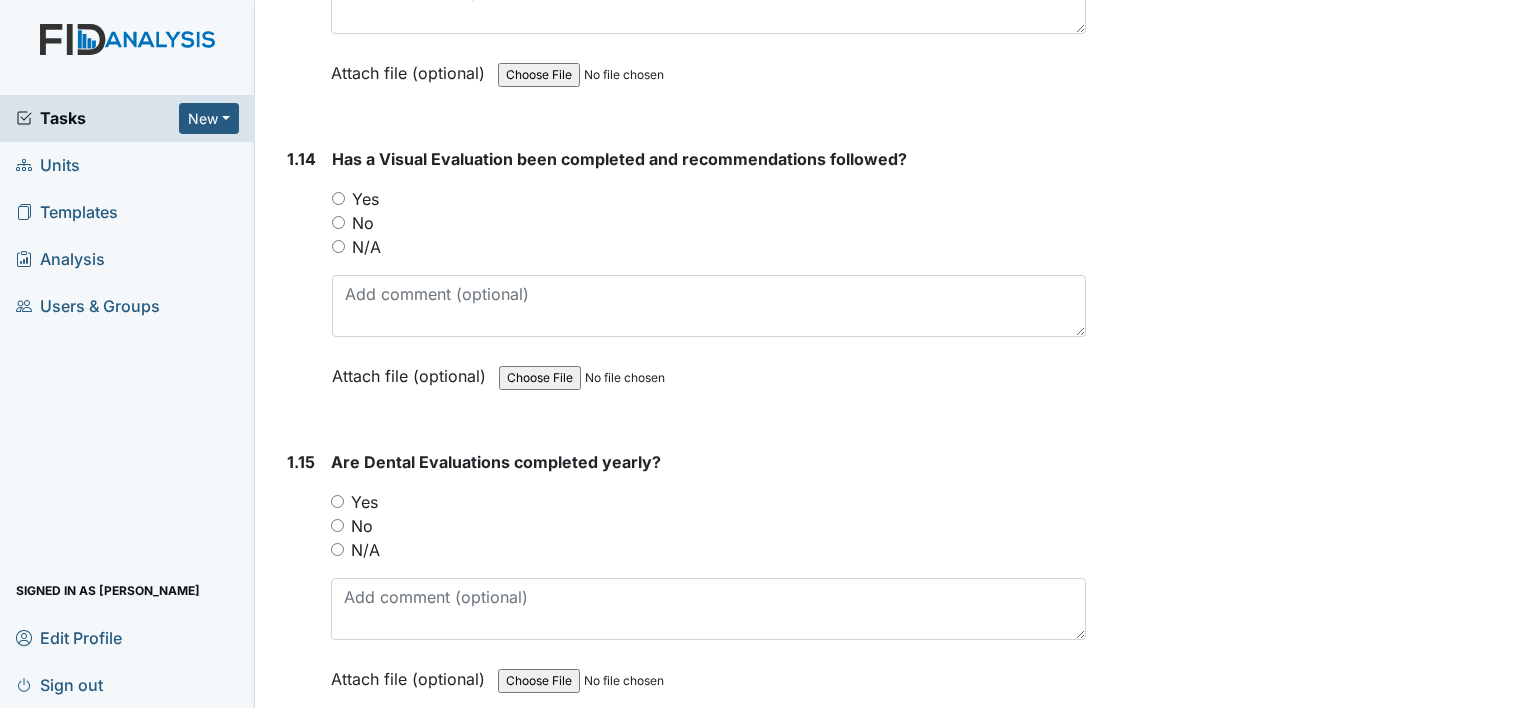 scroll, scrollTop: 4100, scrollLeft: 0, axis: vertical 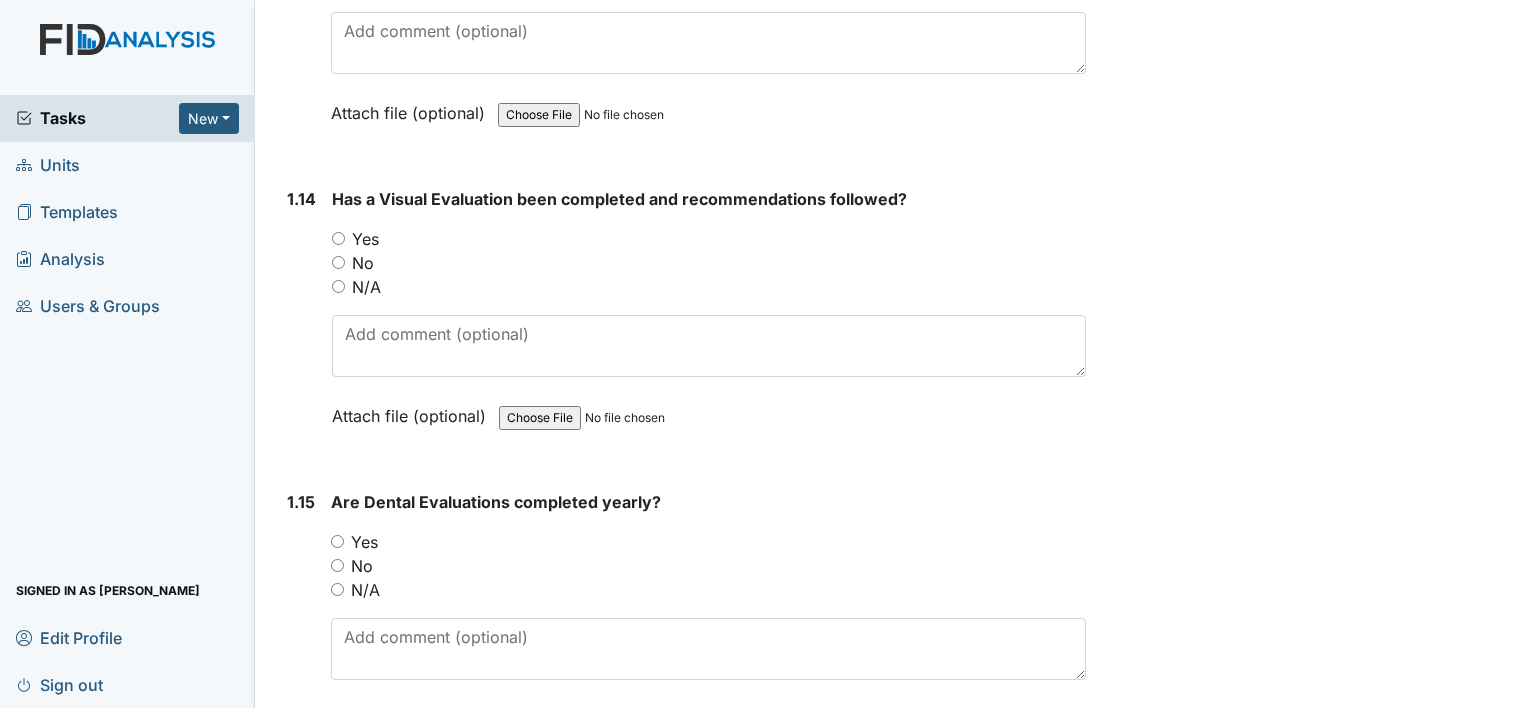click on "Archive Task
×
Are you sure you want to archive this task? It will appear as incomplete on reports.
Archive
Delete Task
×
Are you sure you want to delete this task?
Delete
Save
Larkin Raynor assigned on May 20, 2025." at bounding box center [1310, 840] 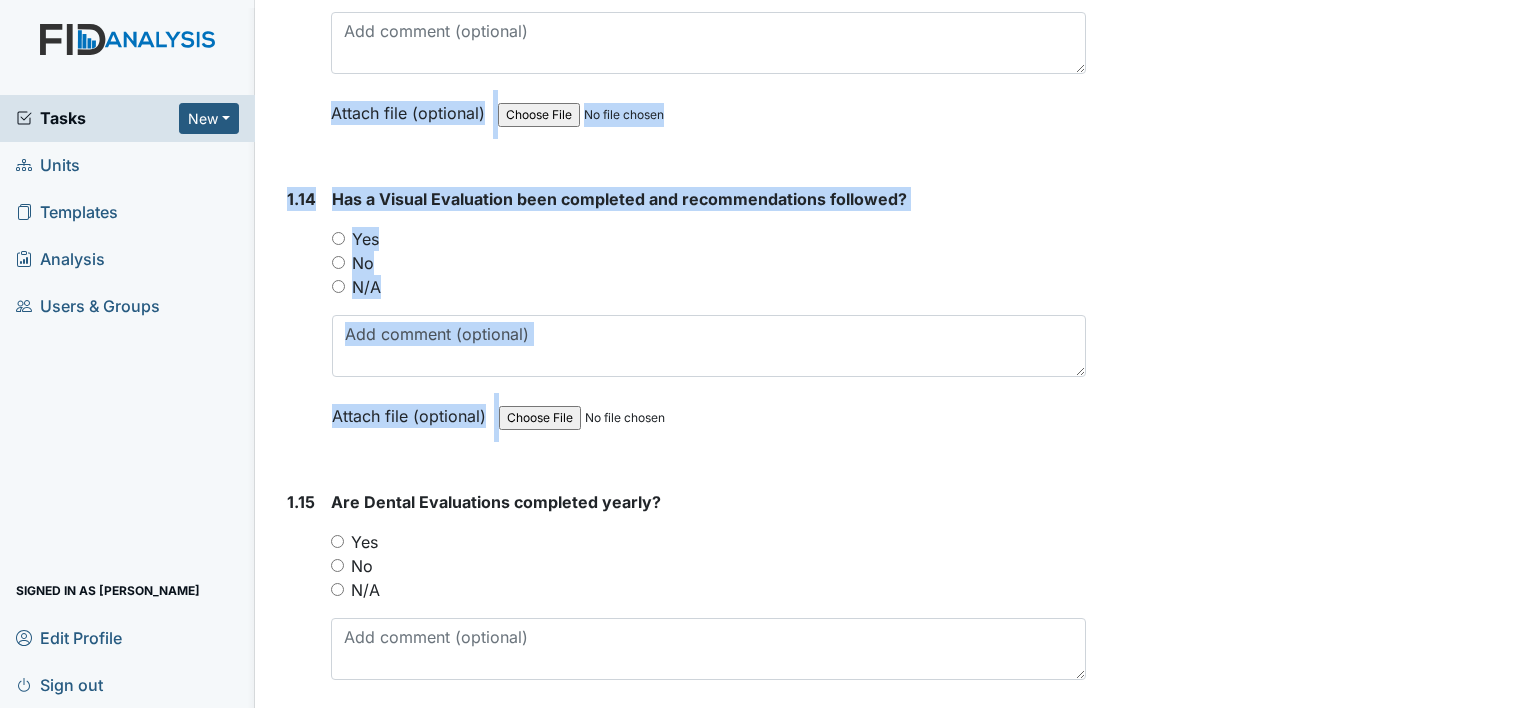 drag, startPoint x: 362, startPoint y: 69, endPoint x: 824, endPoint y: 344, distance: 537.65137 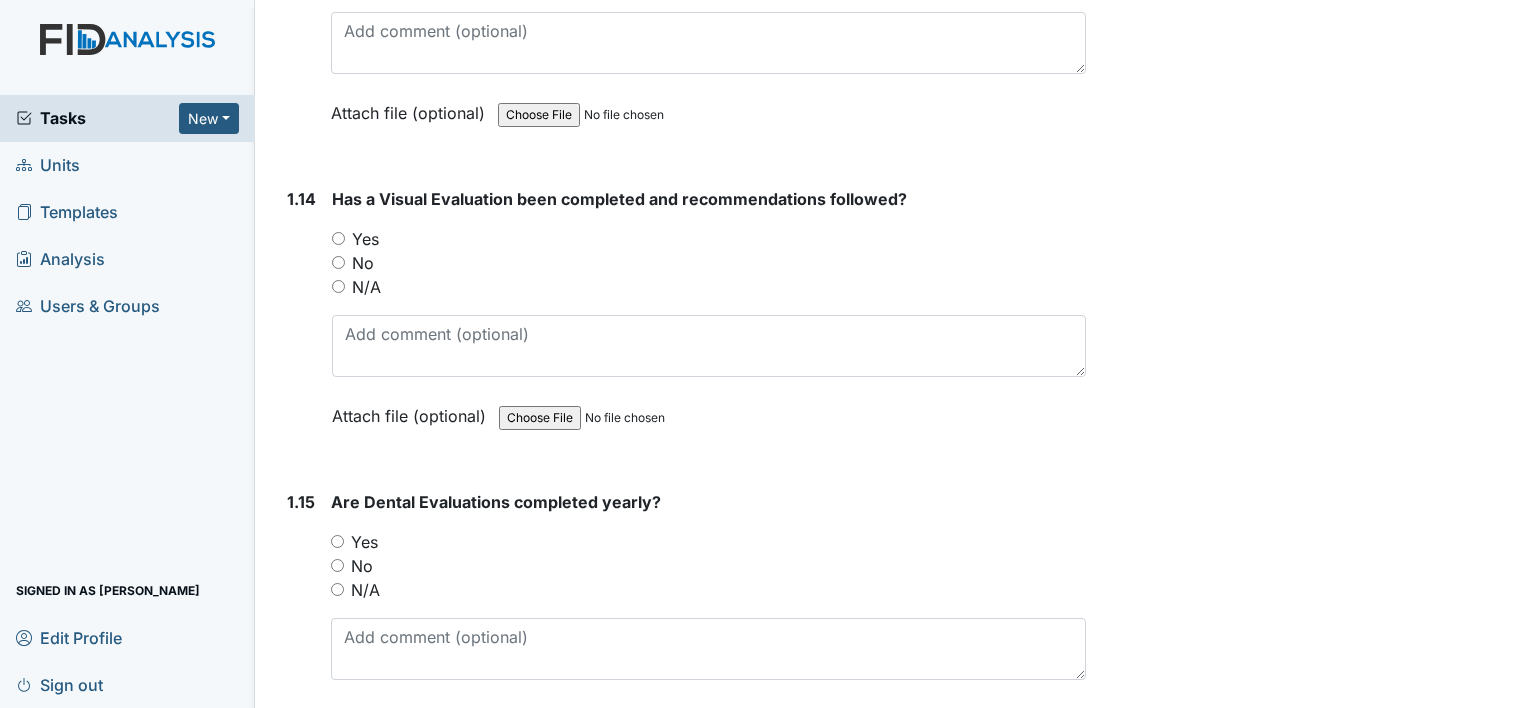 click on "Archive Task
×
Are you sure you want to archive this task? It will appear as incomplete on reports.
Archive
Delete Task
×
Are you sure you want to delete this task?
Delete
Save
Larkin Raynor assigned on May 20, 2025." at bounding box center [1310, 840] 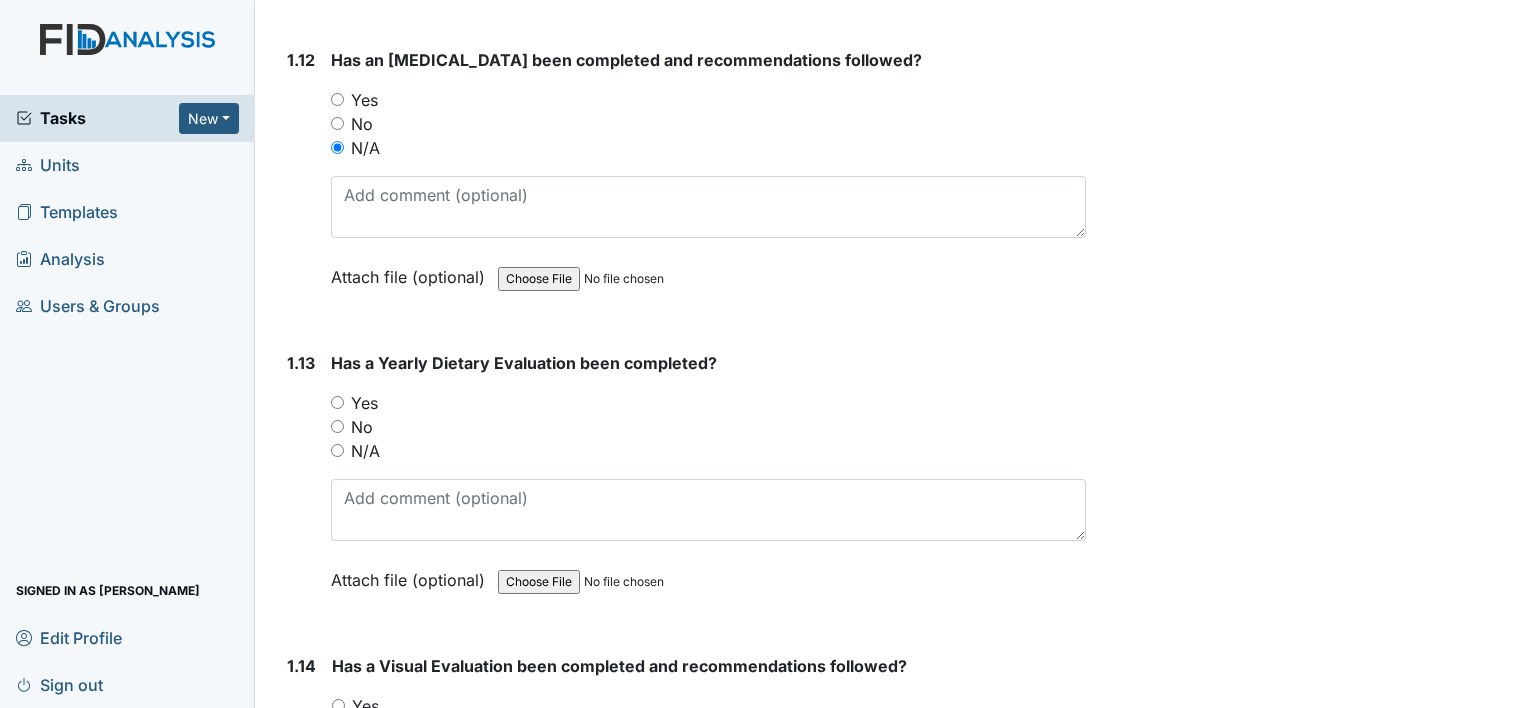 scroll, scrollTop: 3600, scrollLeft: 0, axis: vertical 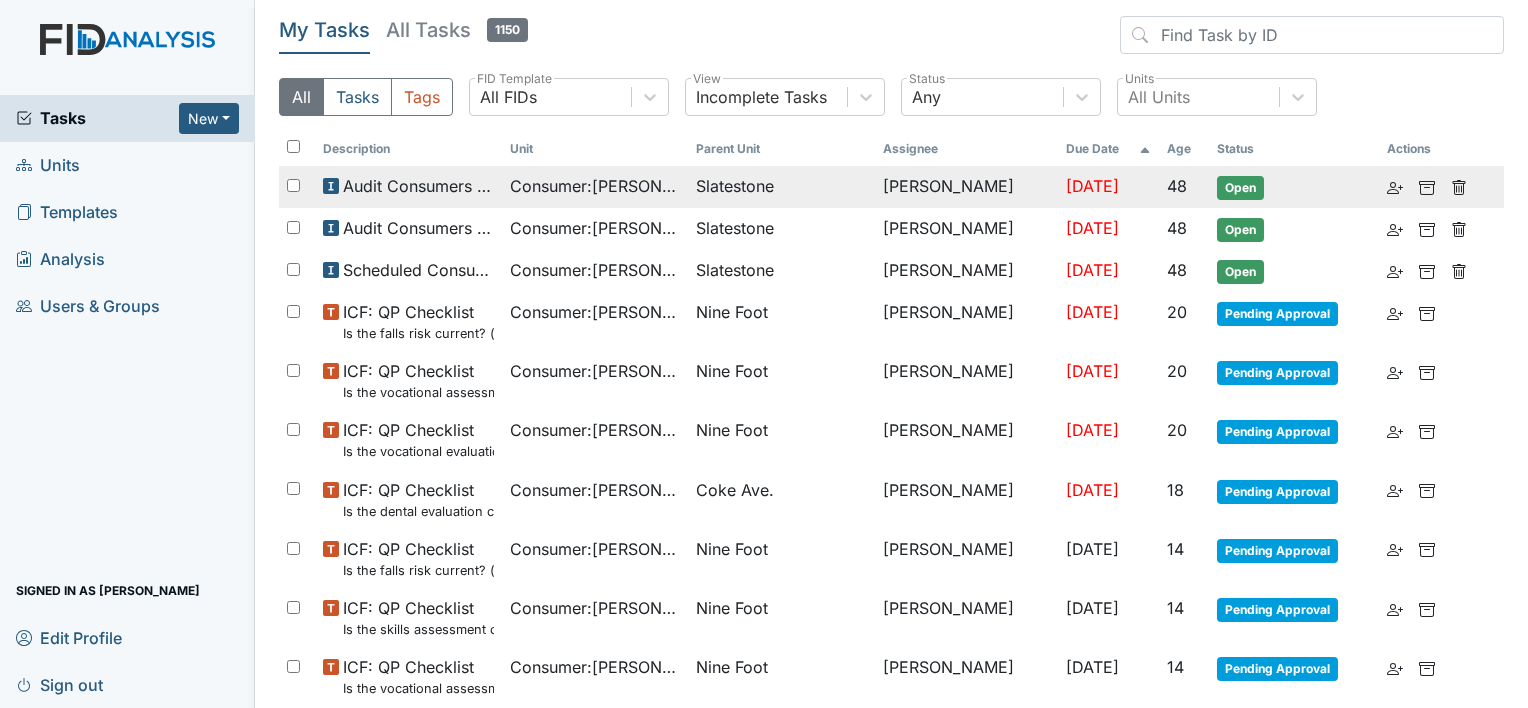 click on "Slatestone" at bounding box center [735, 186] 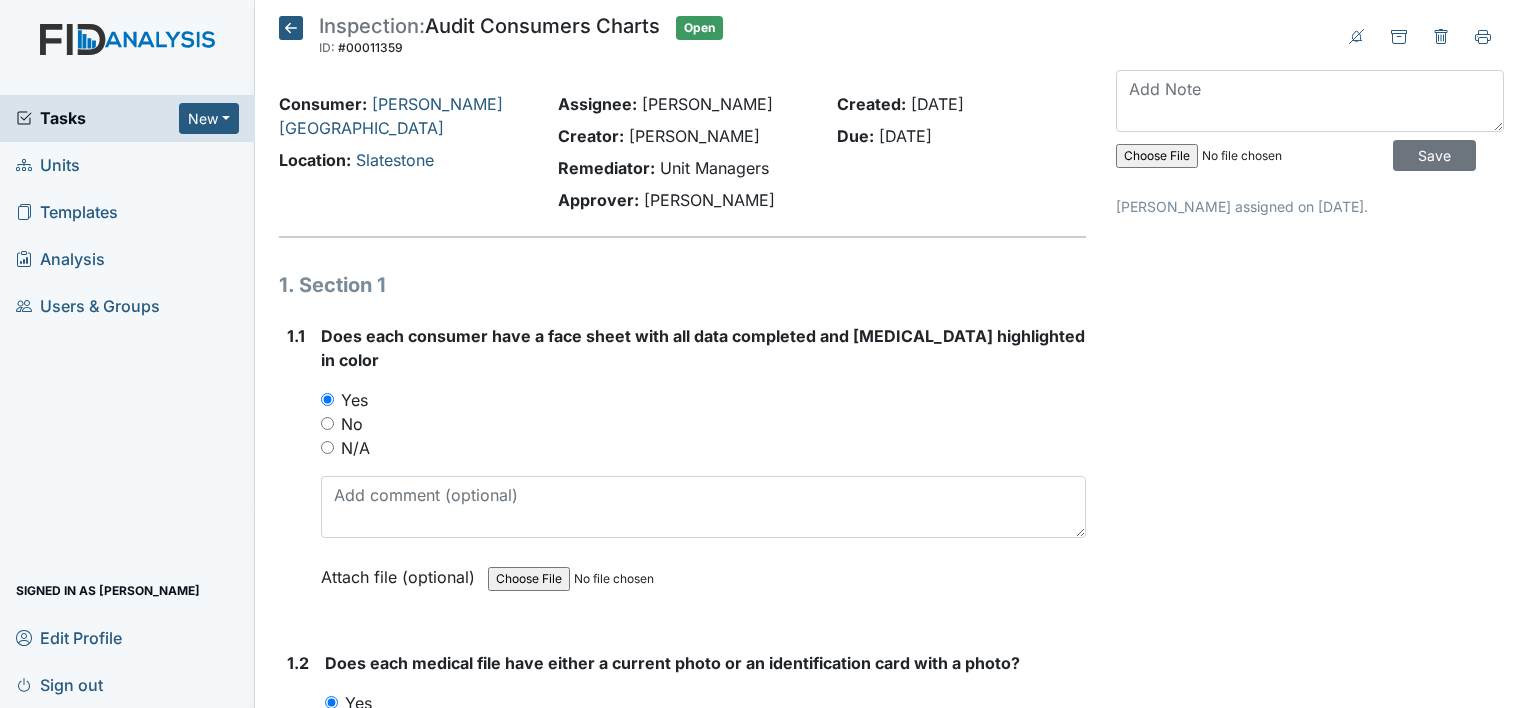 scroll, scrollTop: 0, scrollLeft: 0, axis: both 